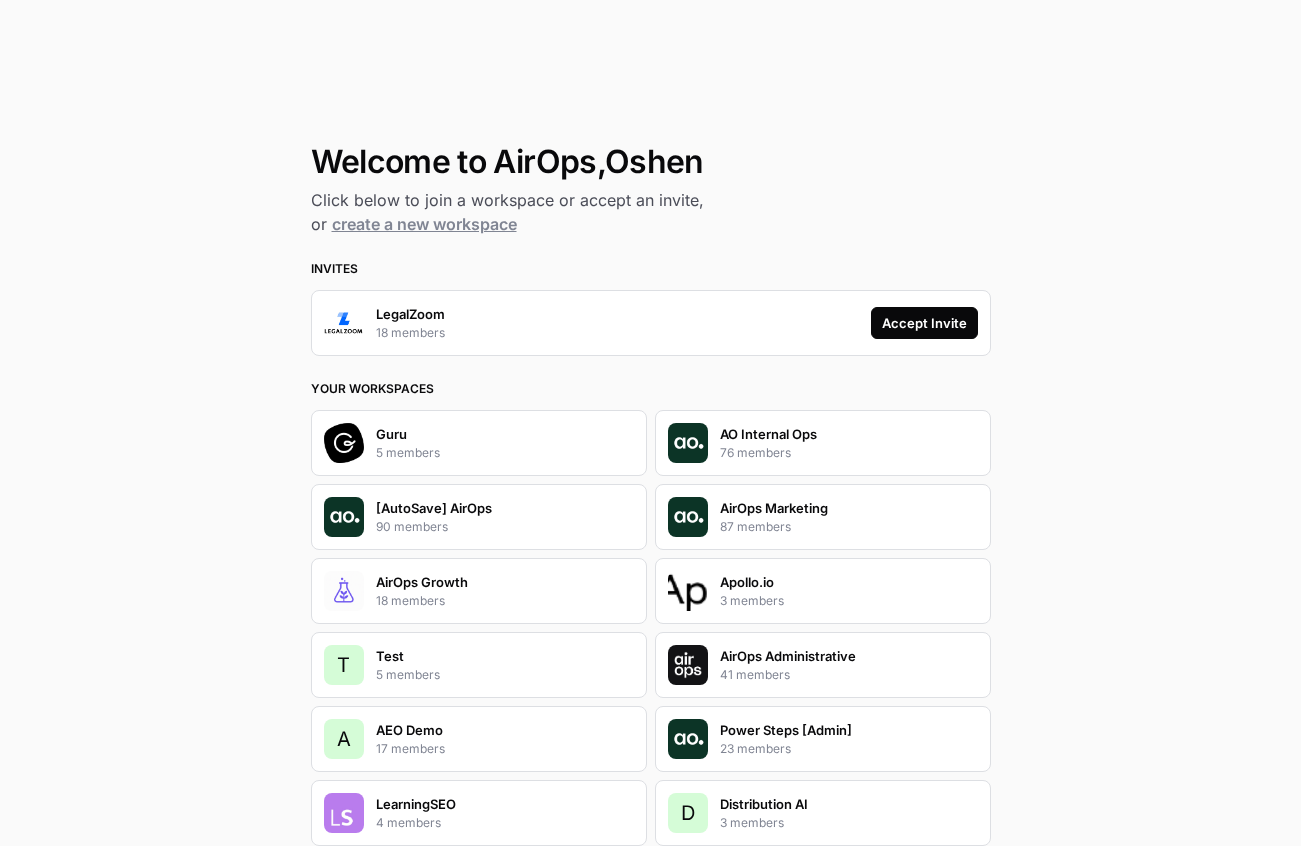 scroll, scrollTop: 0, scrollLeft: 0, axis: both 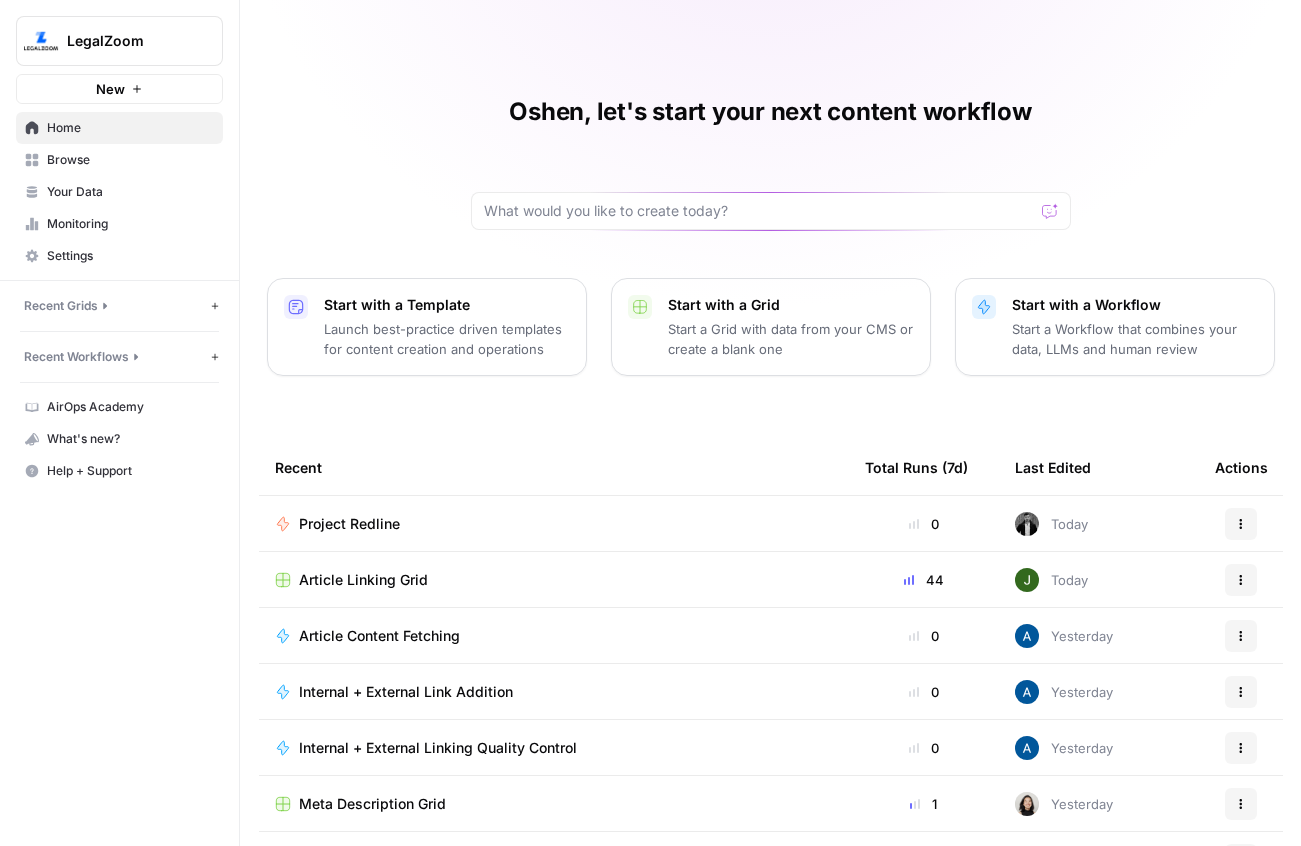 click on "Project Redline" at bounding box center (349, 524) 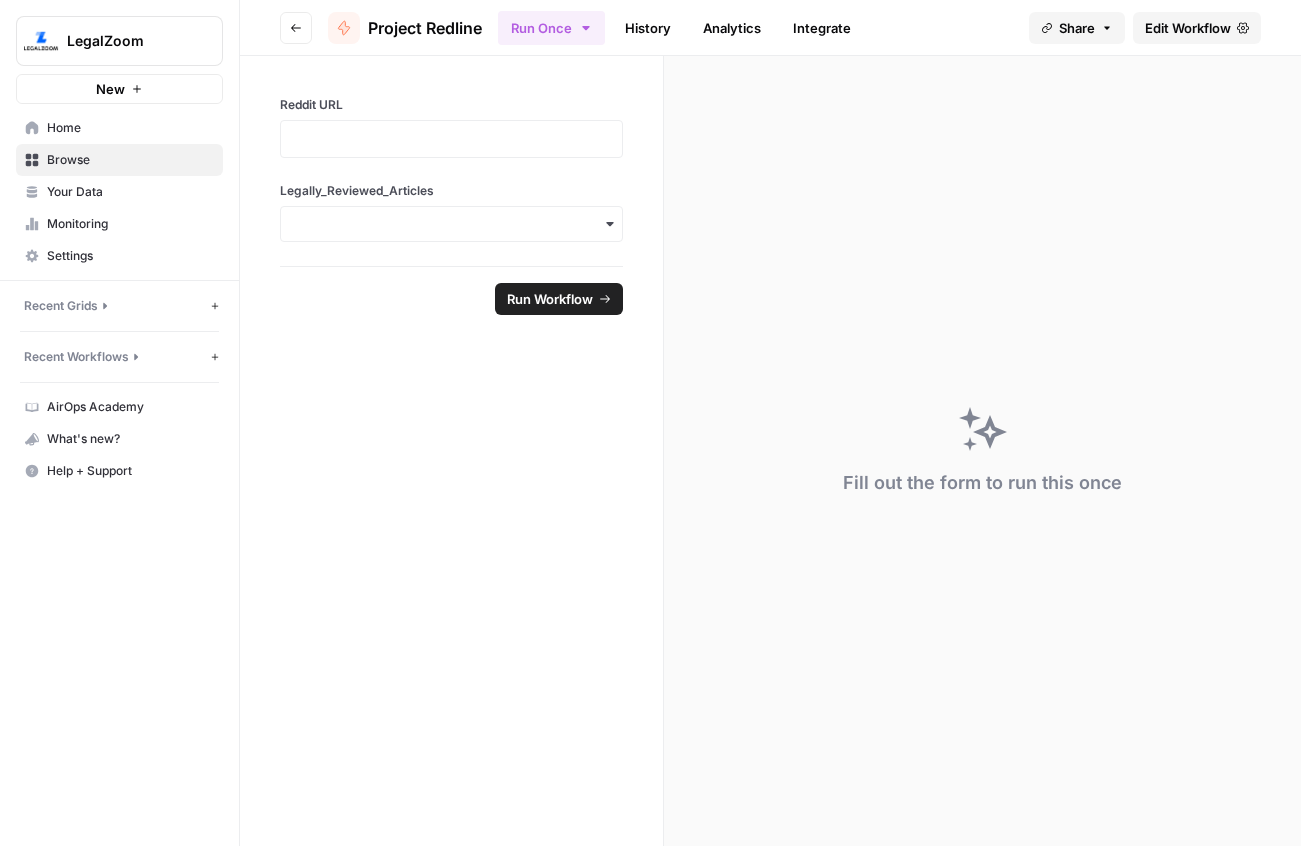 click on "Edit Workflow" at bounding box center [1188, 28] 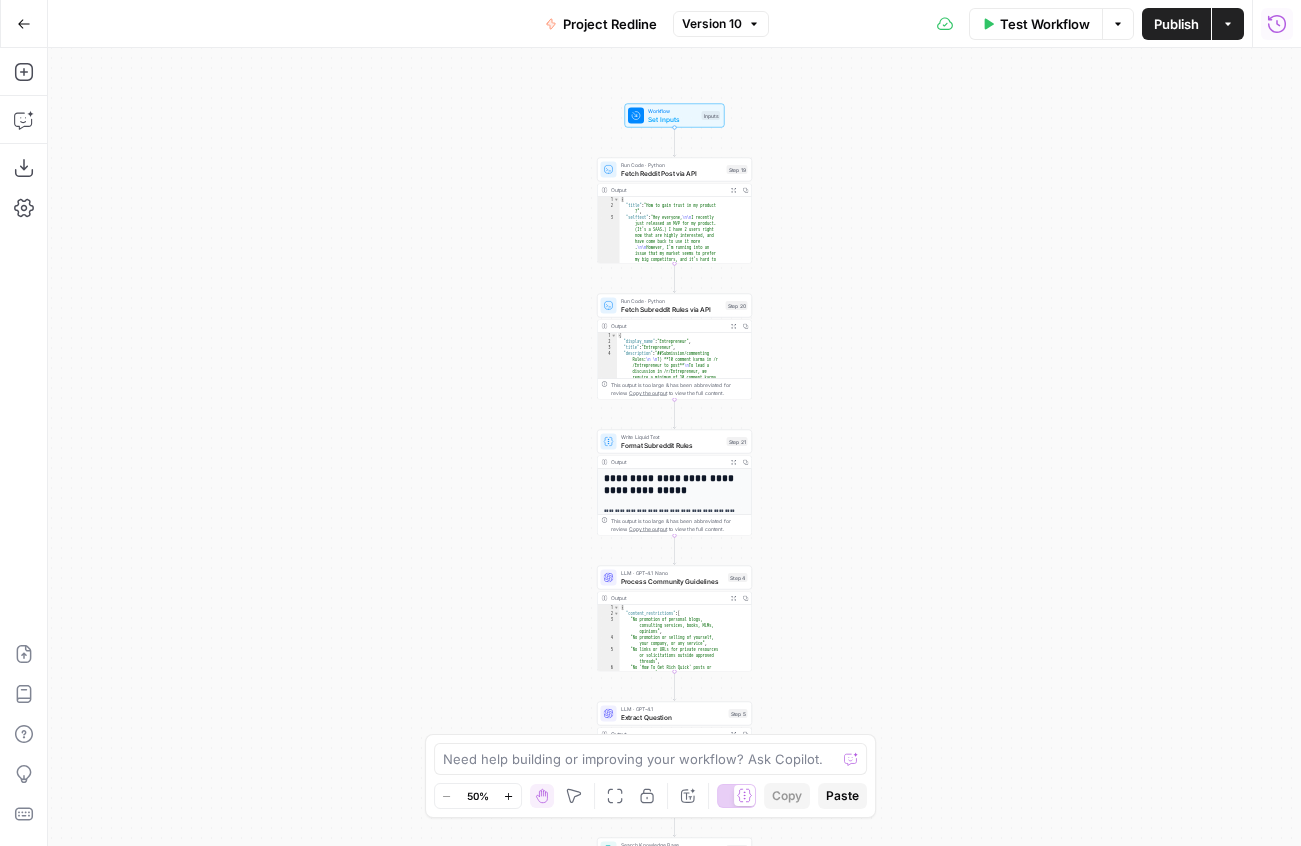 click 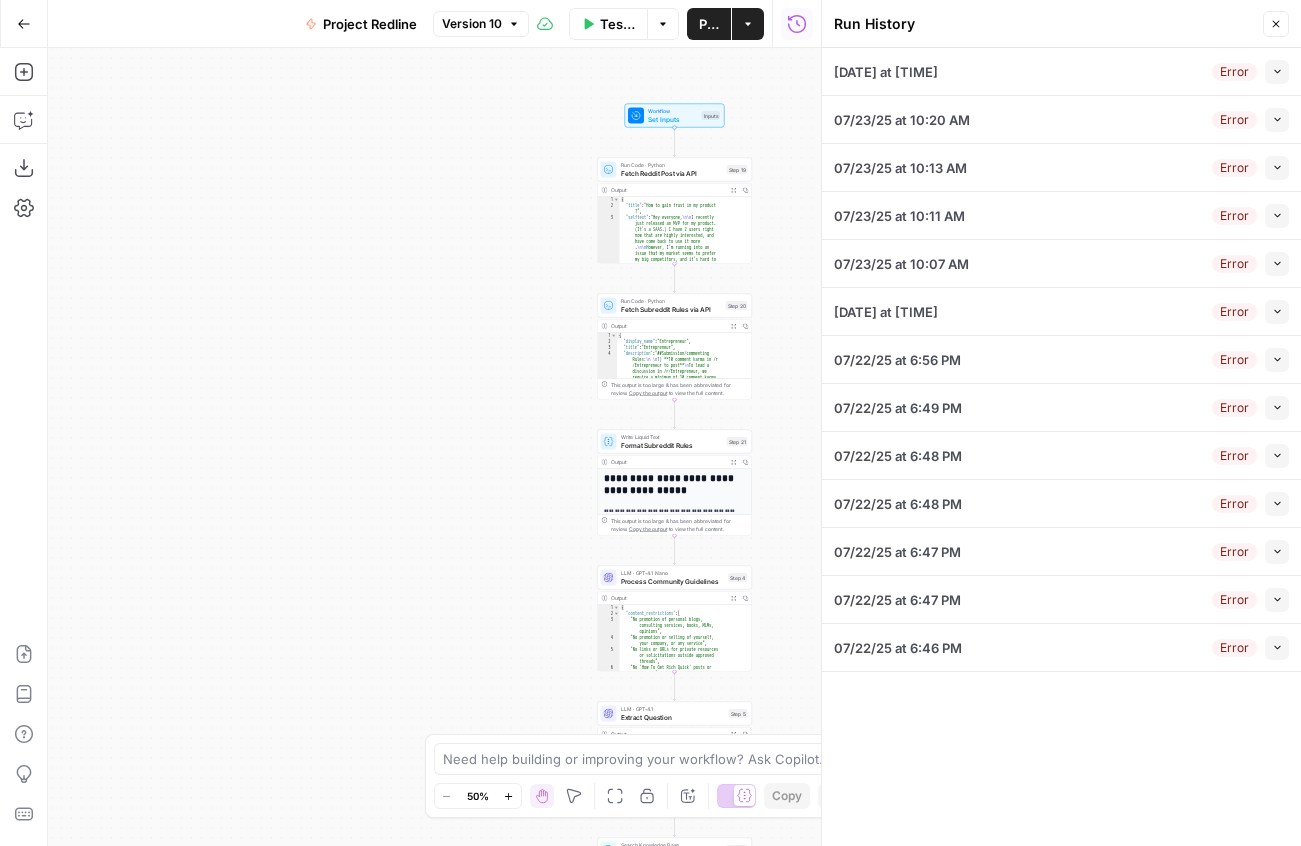 click on "[DATE] at [TIME]" at bounding box center (886, 72) 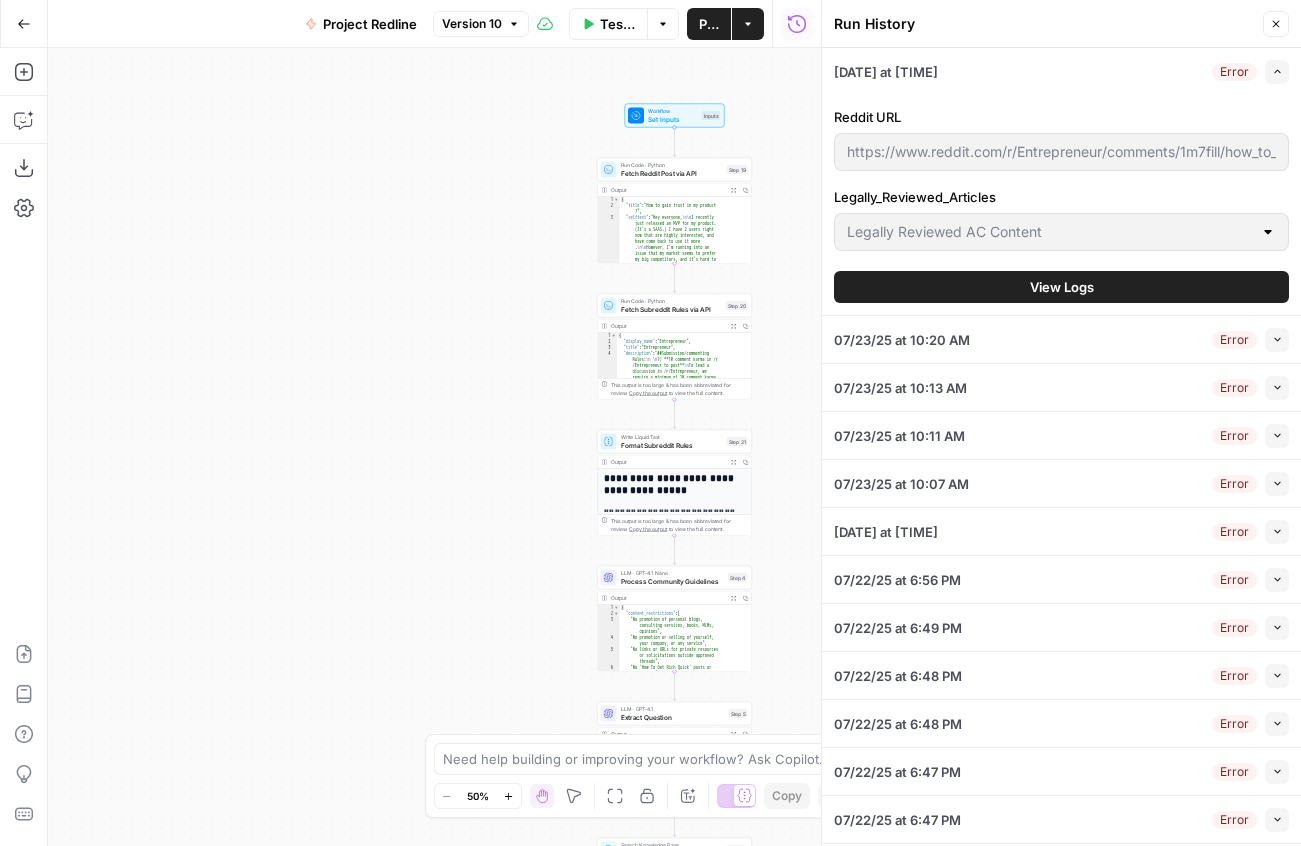 click on "View Logs" at bounding box center (1061, 287) 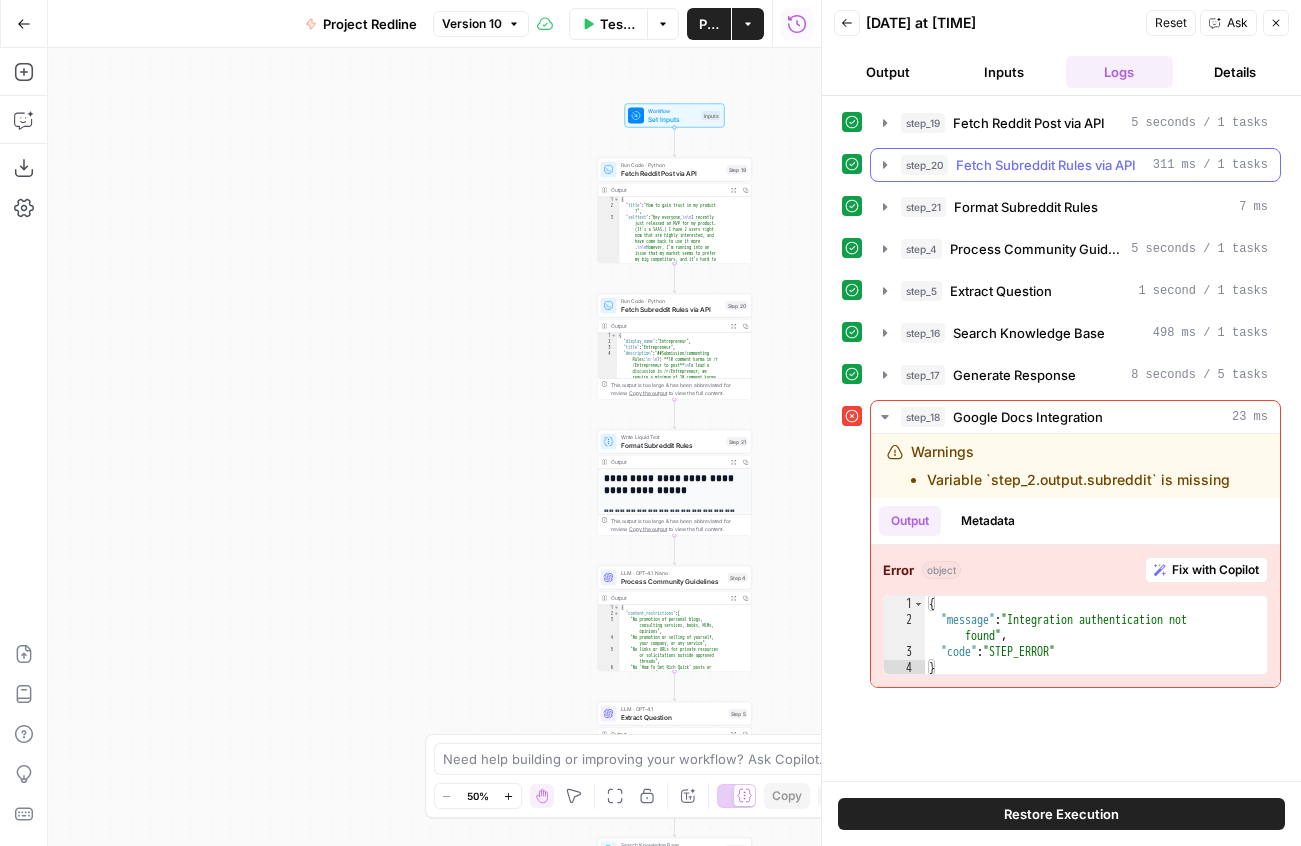click 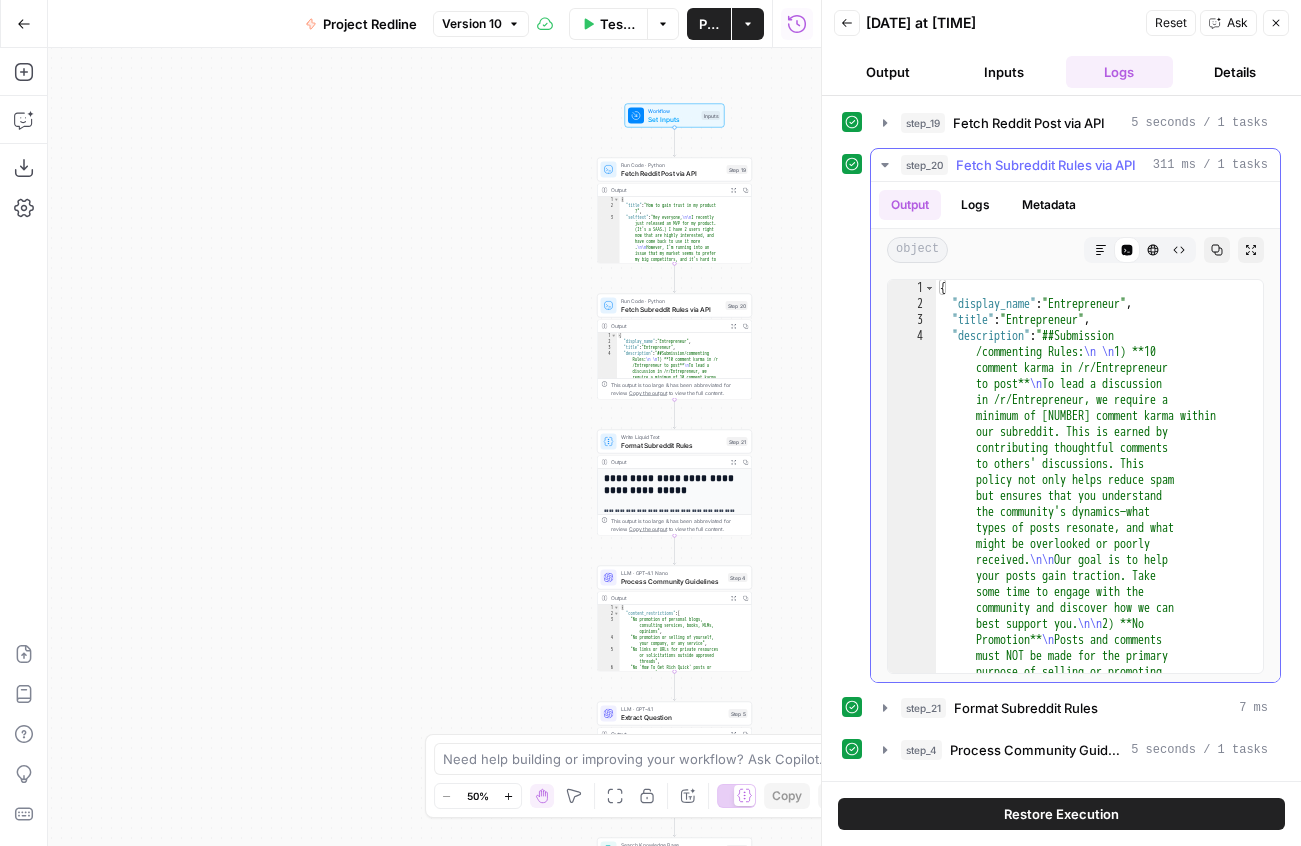 click 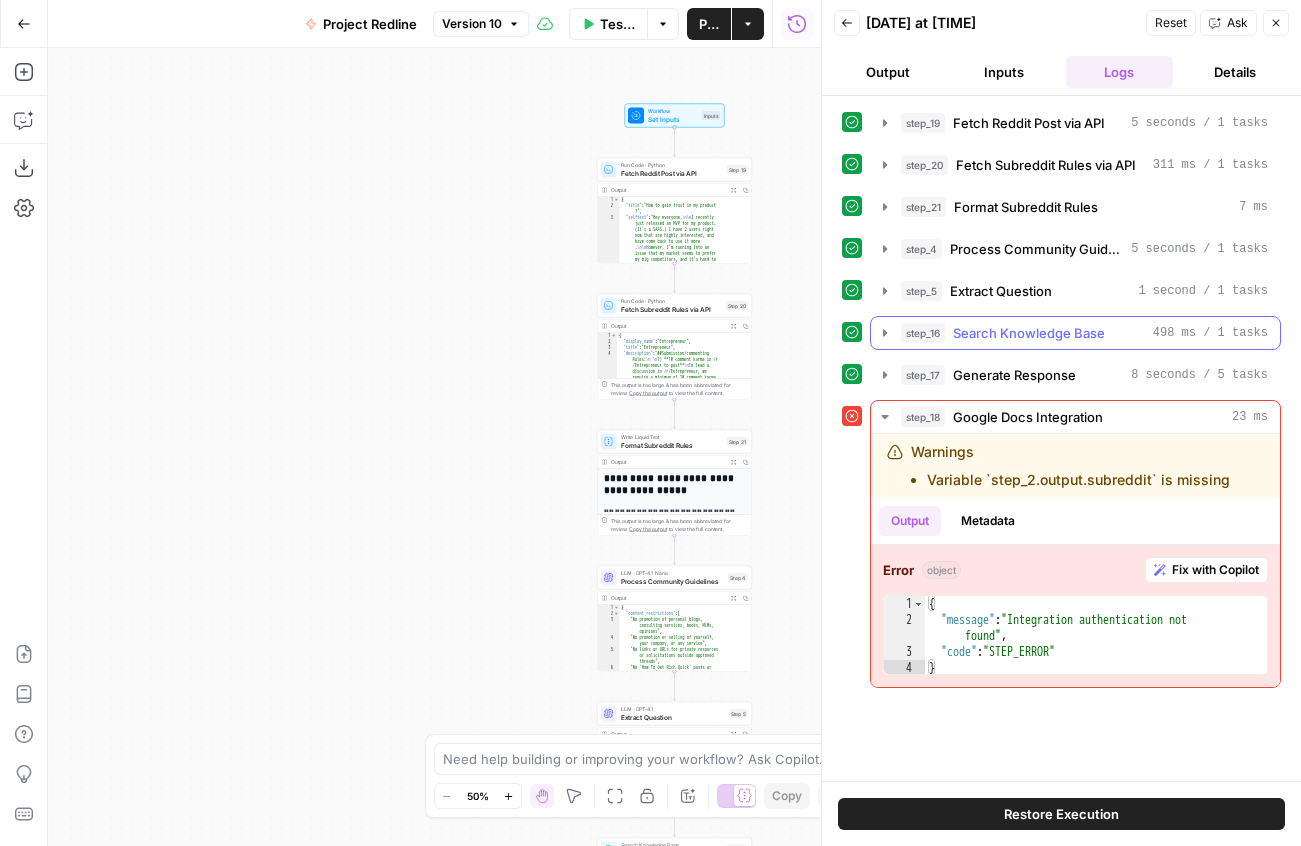 click 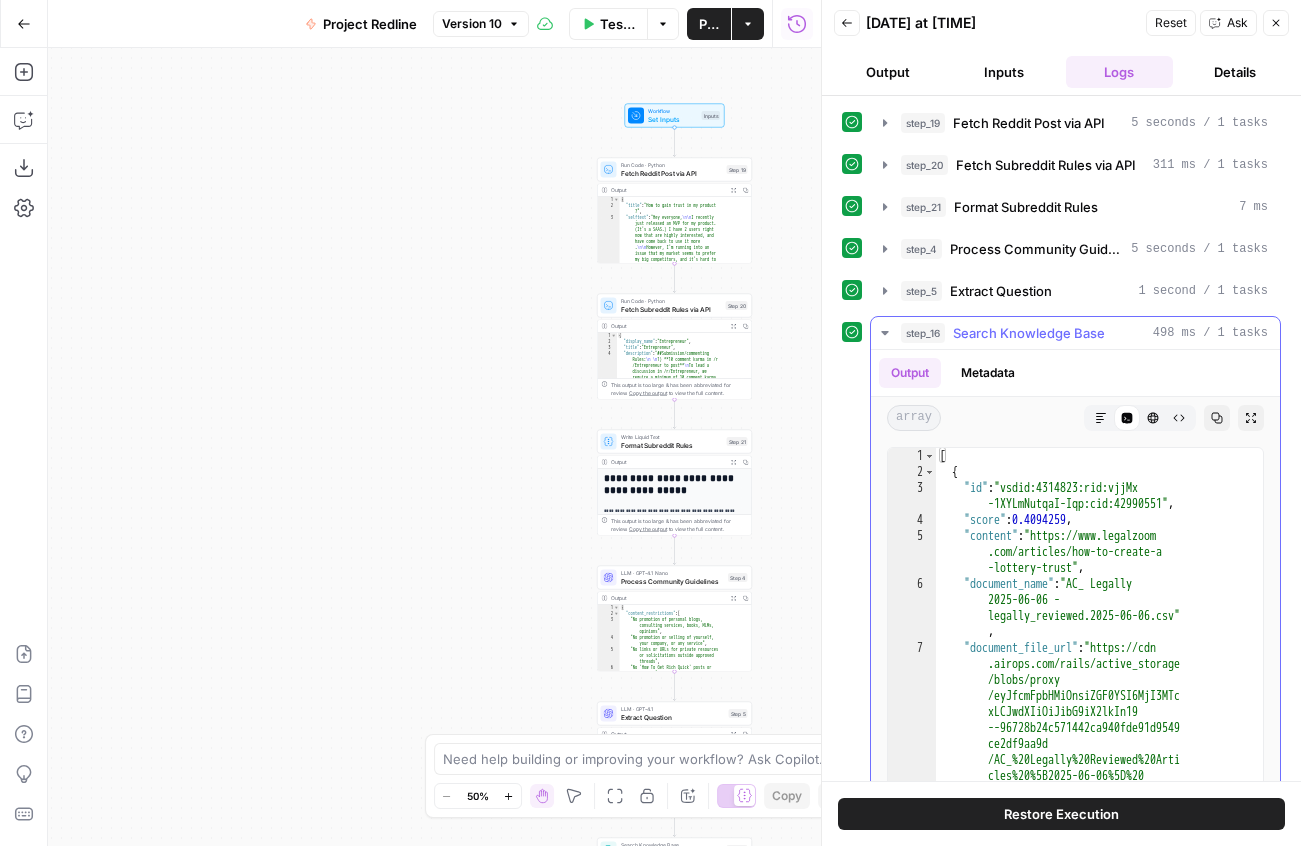 click 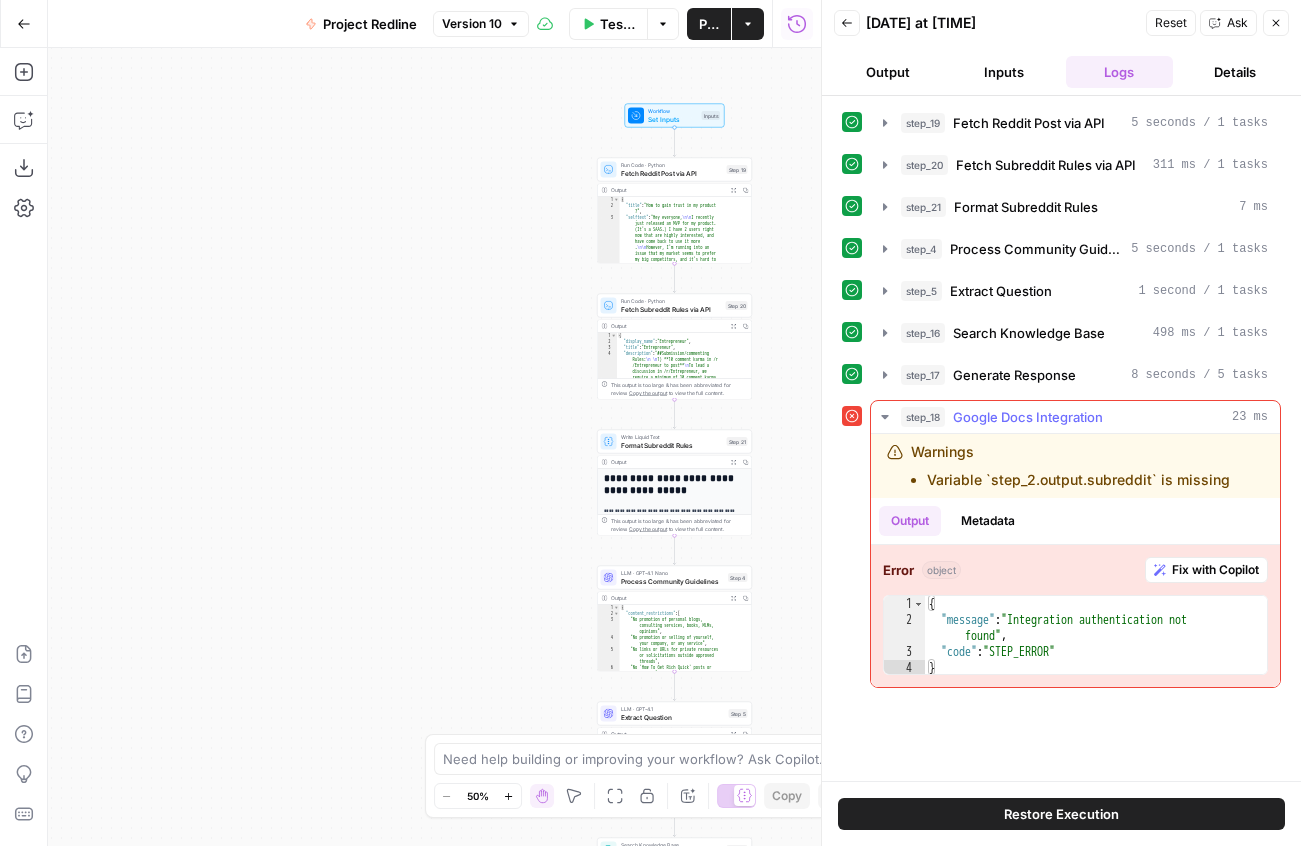 click 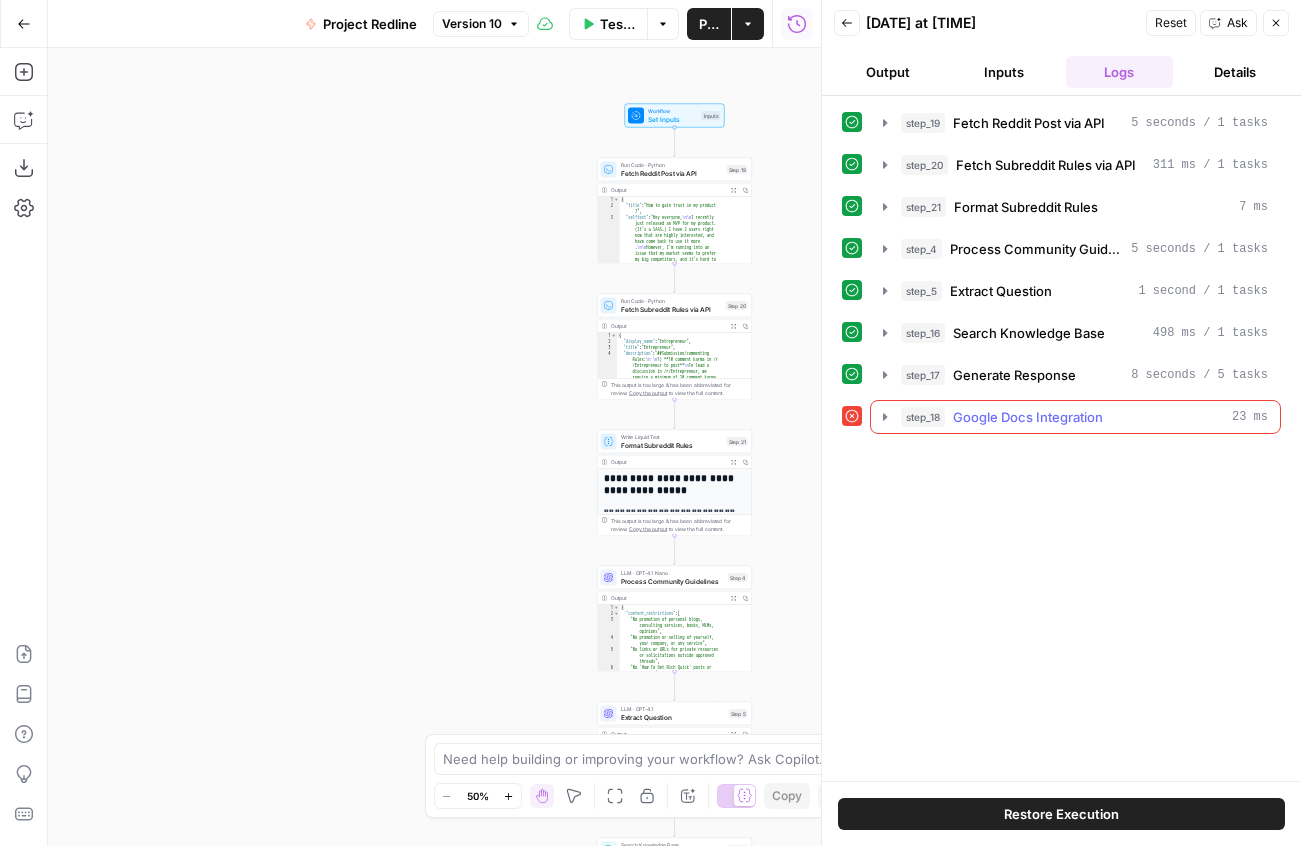 click 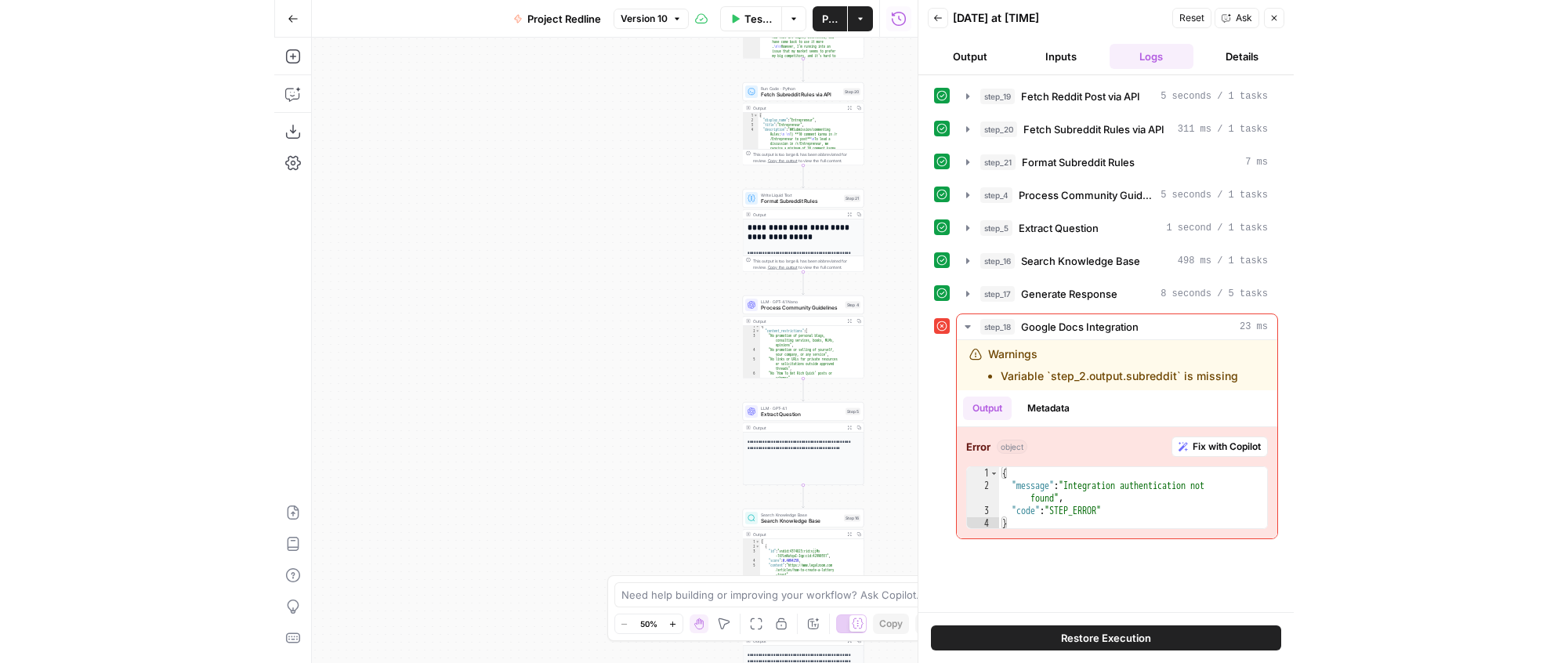 scroll, scrollTop: 5, scrollLeft: 0, axis: vertical 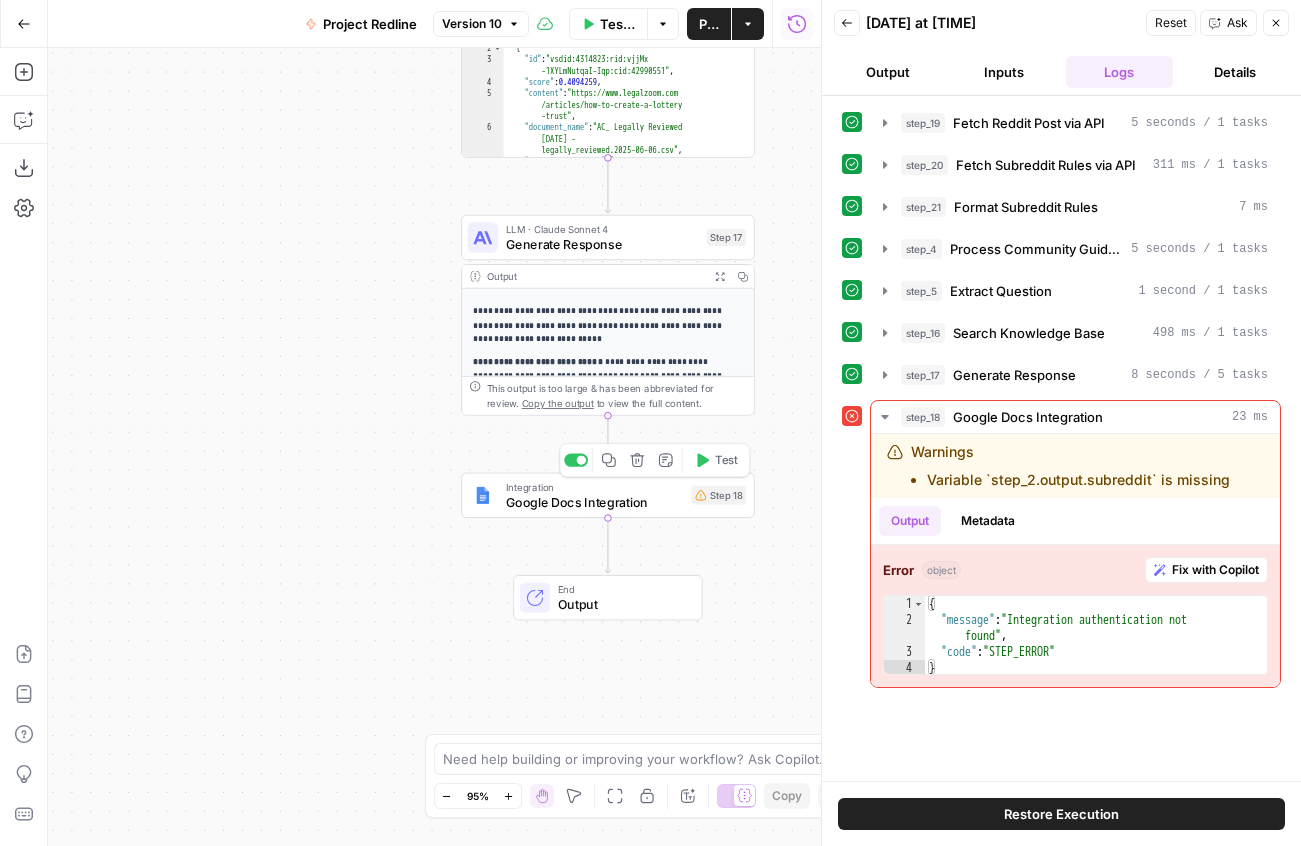 click on "Google Docs Integration" at bounding box center (595, 501) 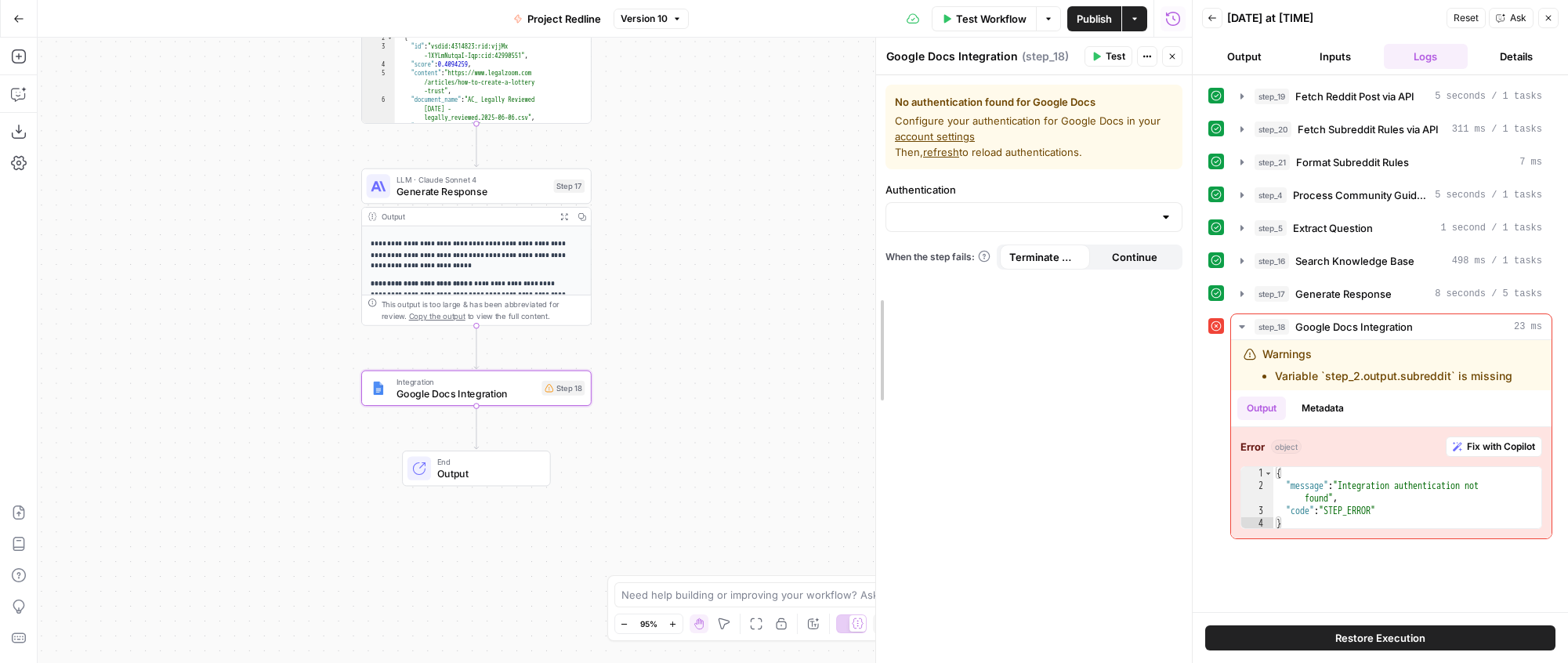 drag, startPoint x: 566, startPoint y: 188, endPoint x: 874, endPoint y: 212, distance: 308.93365 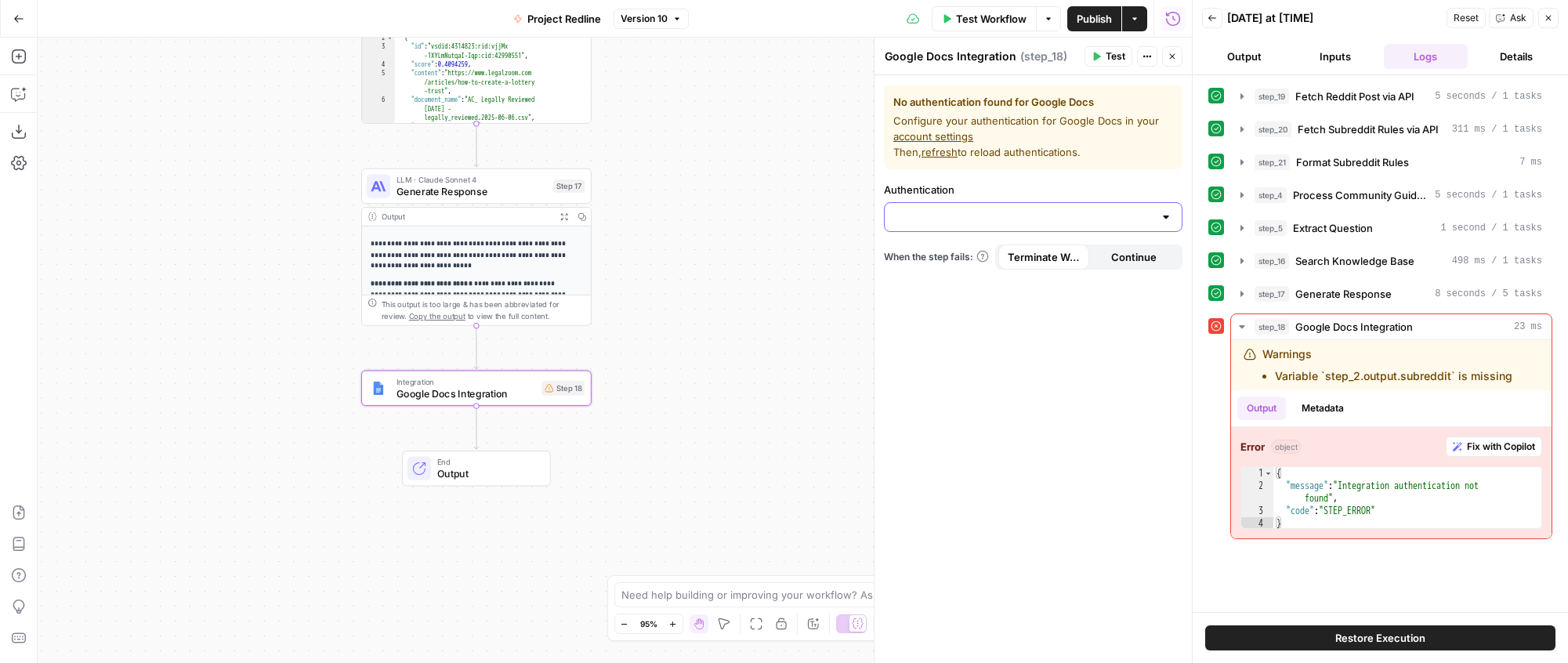 click on "Authentication" at bounding box center (1023, 217) 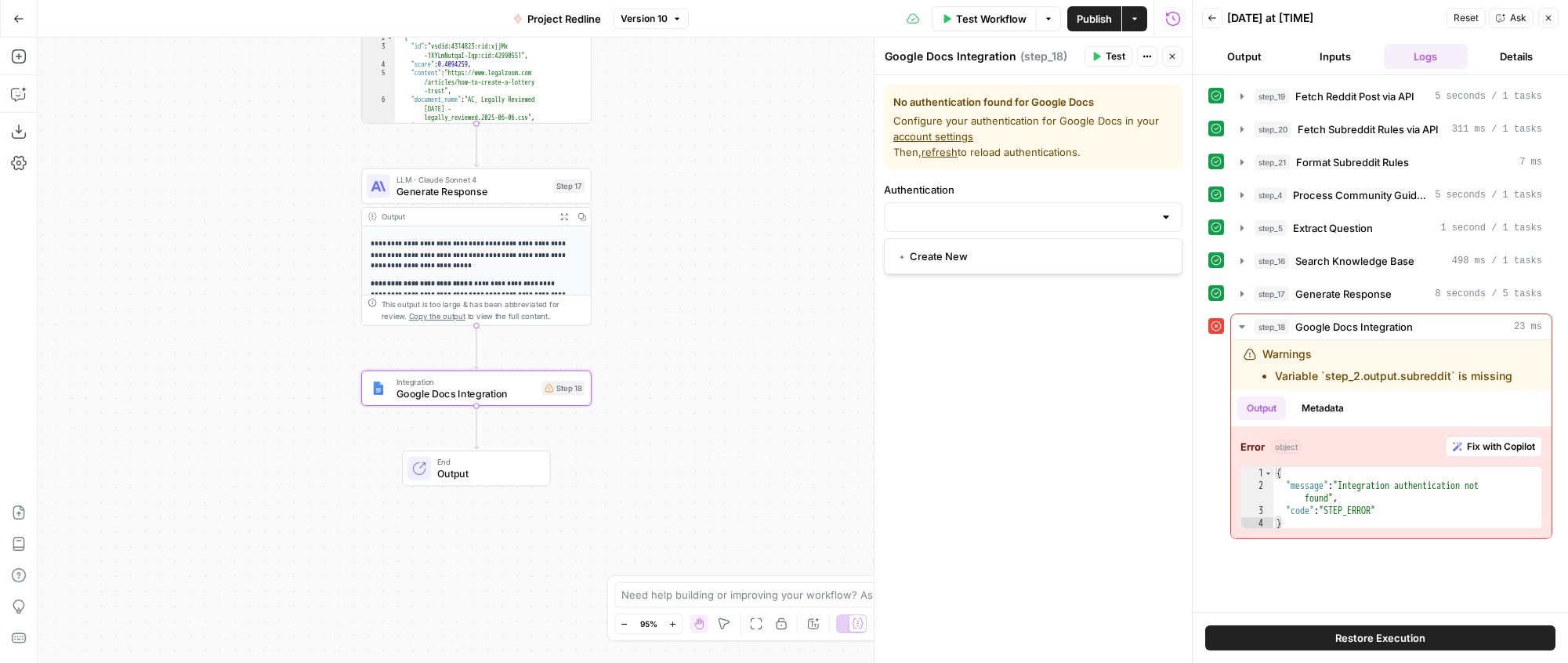 click on "Authentication" at bounding box center [1033, 190] 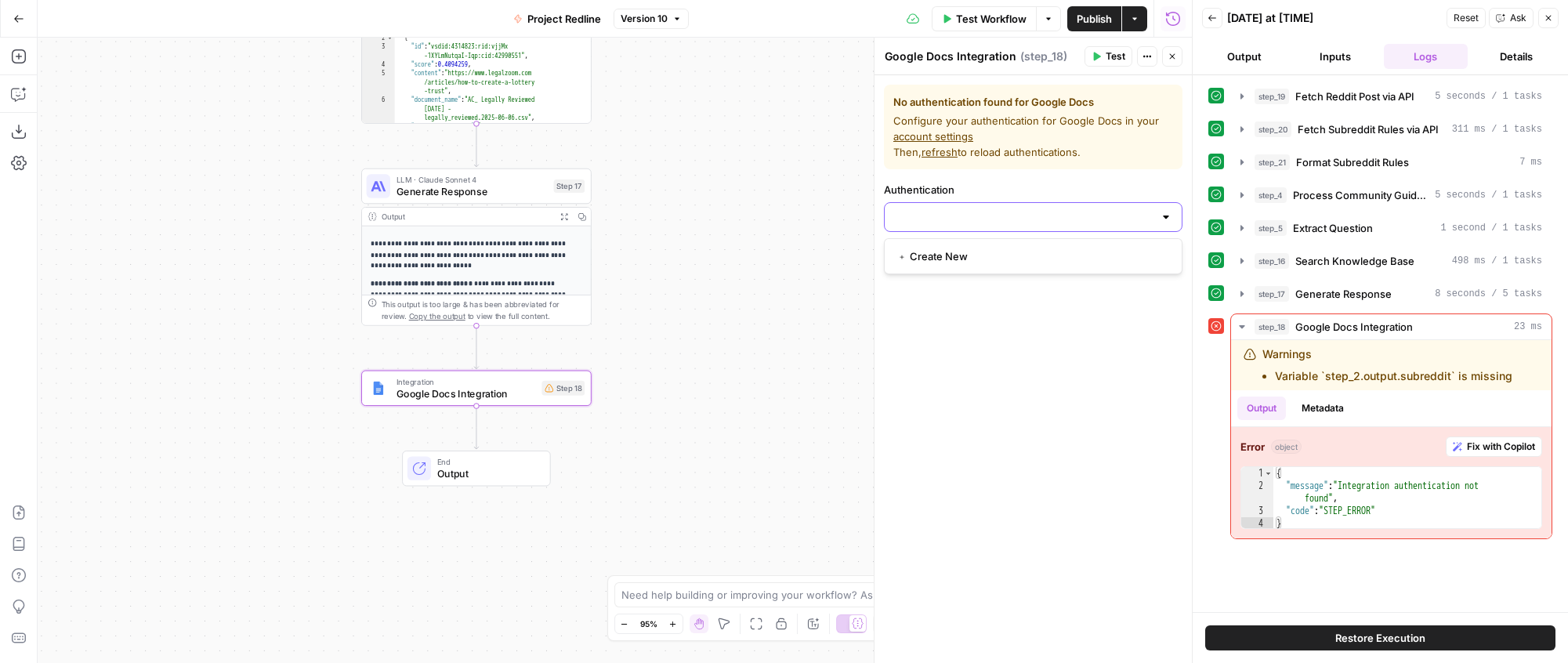 click on "Authentication" at bounding box center [1023, 217] 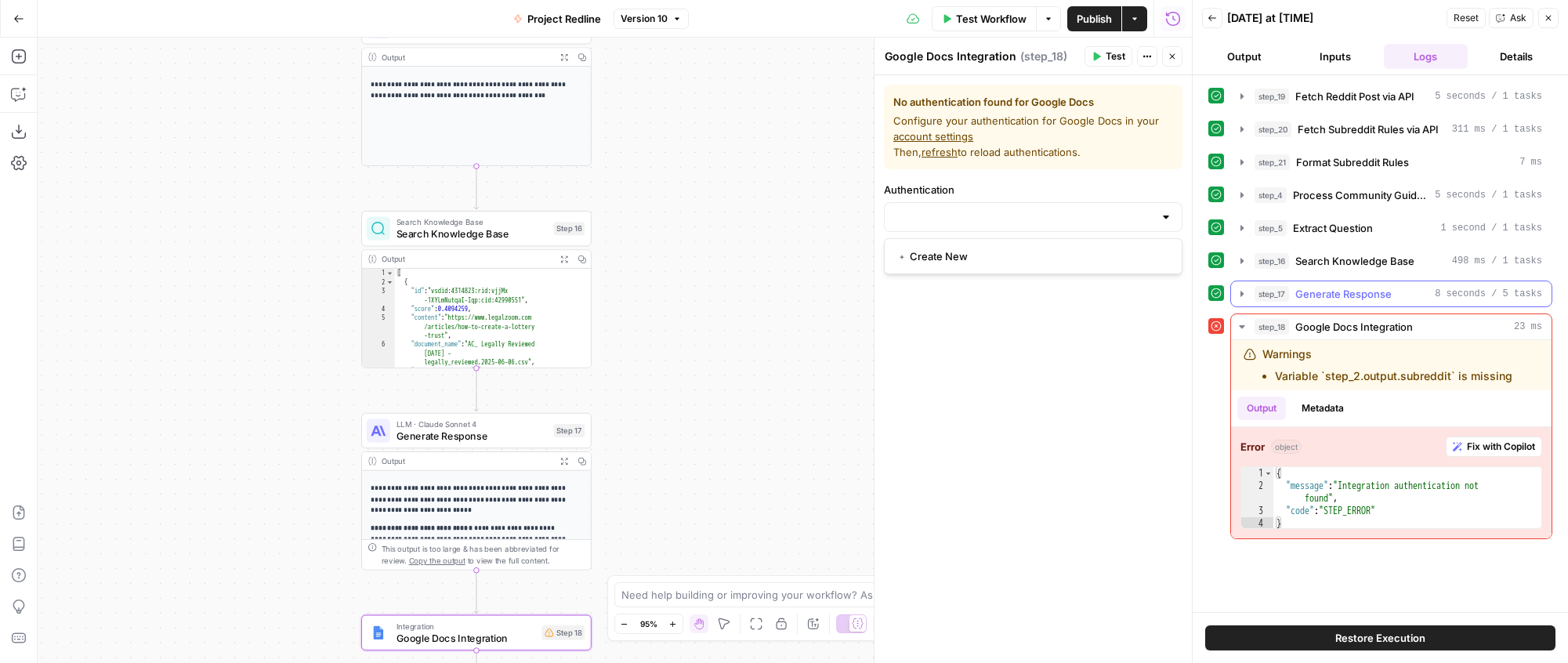click 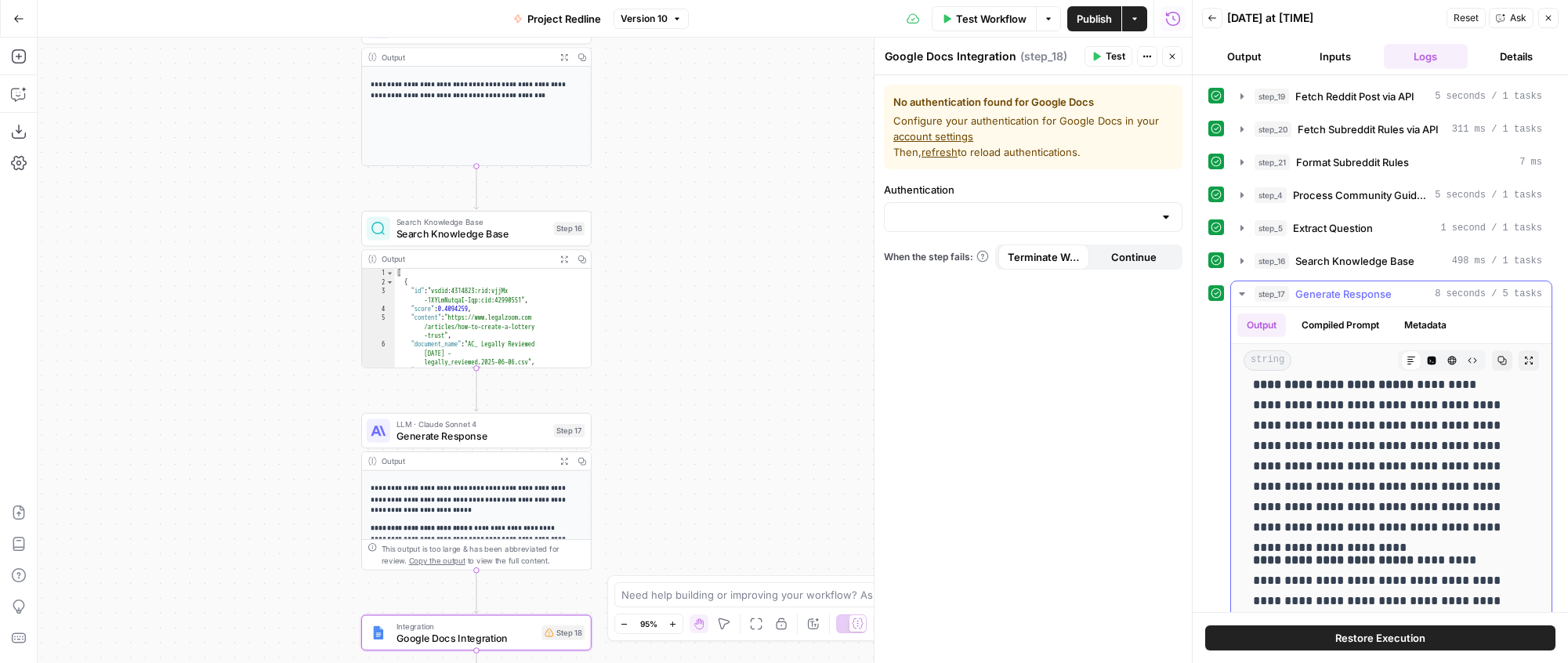 scroll, scrollTop: 383, scrollLeft: 0, axis: vertical 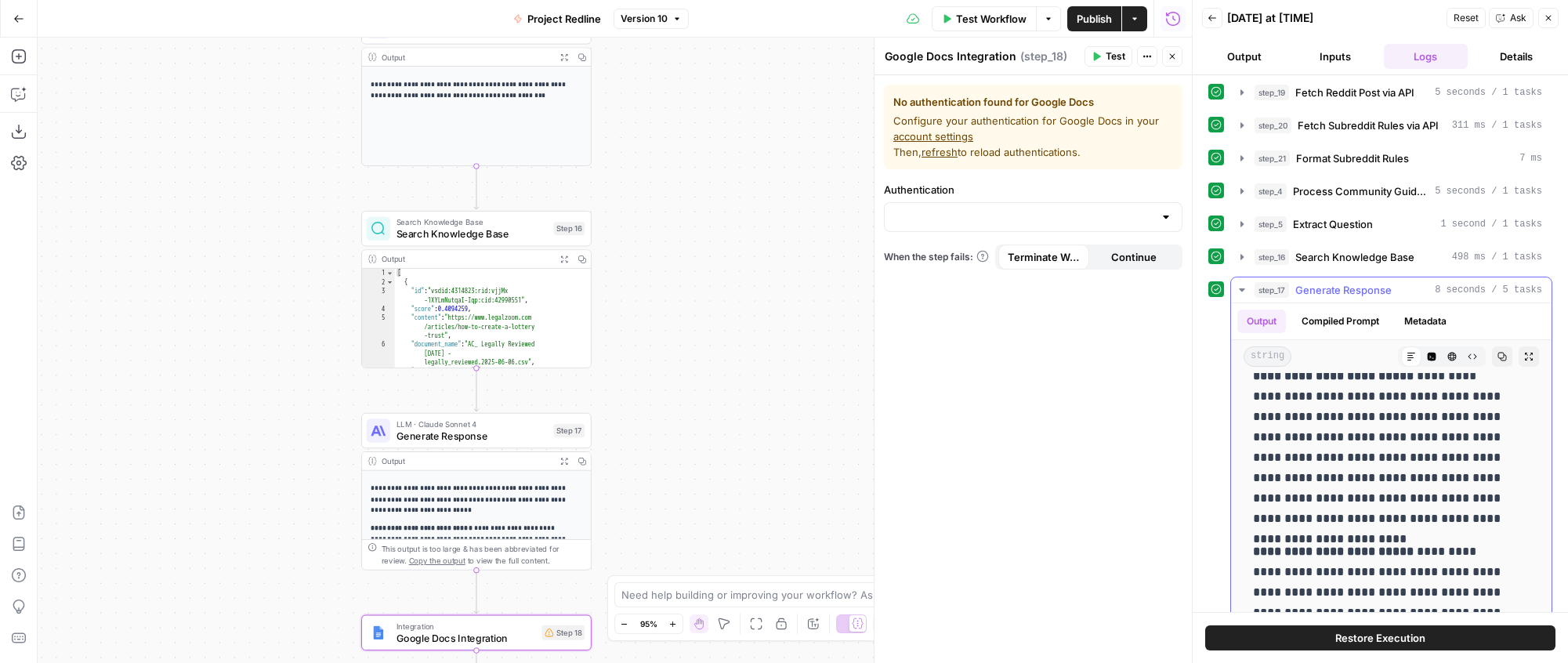 click 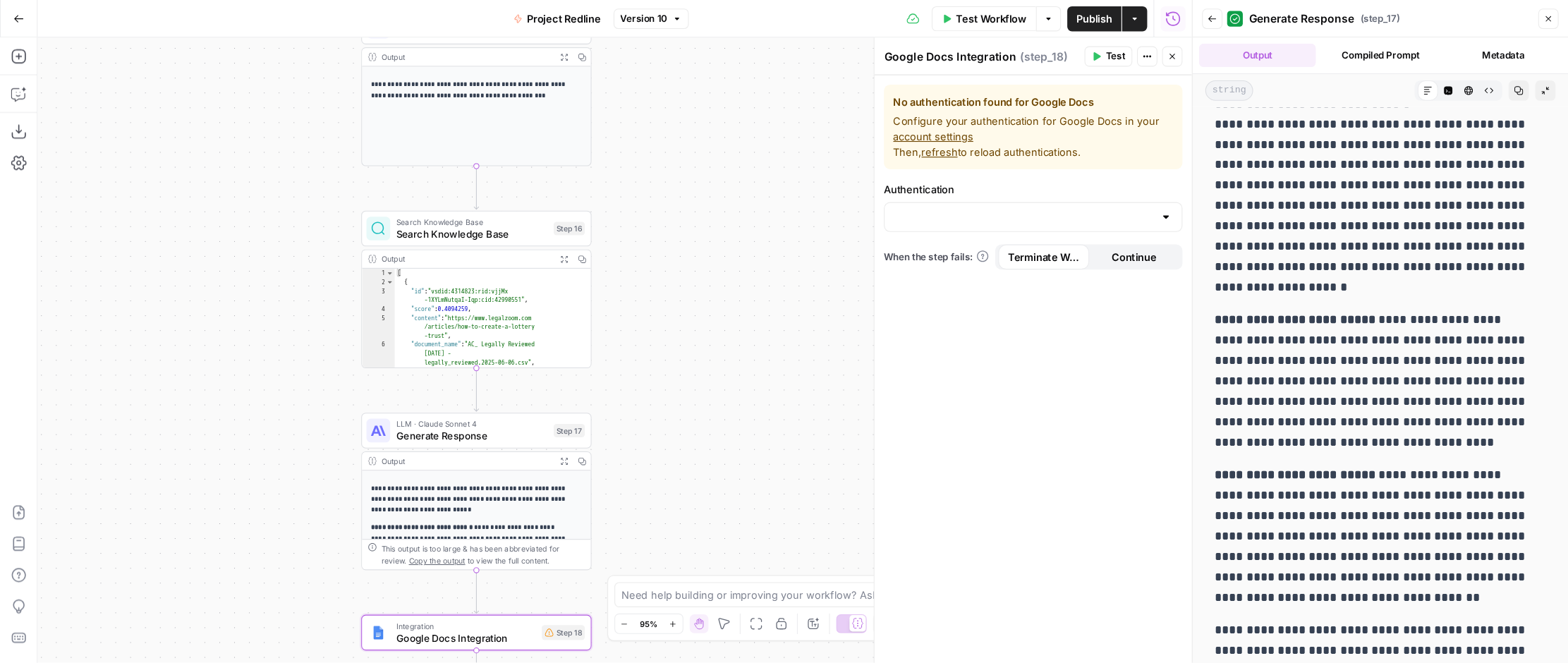 scroll, scrollTop: 129, scrollLeft: 0, axis: vertical 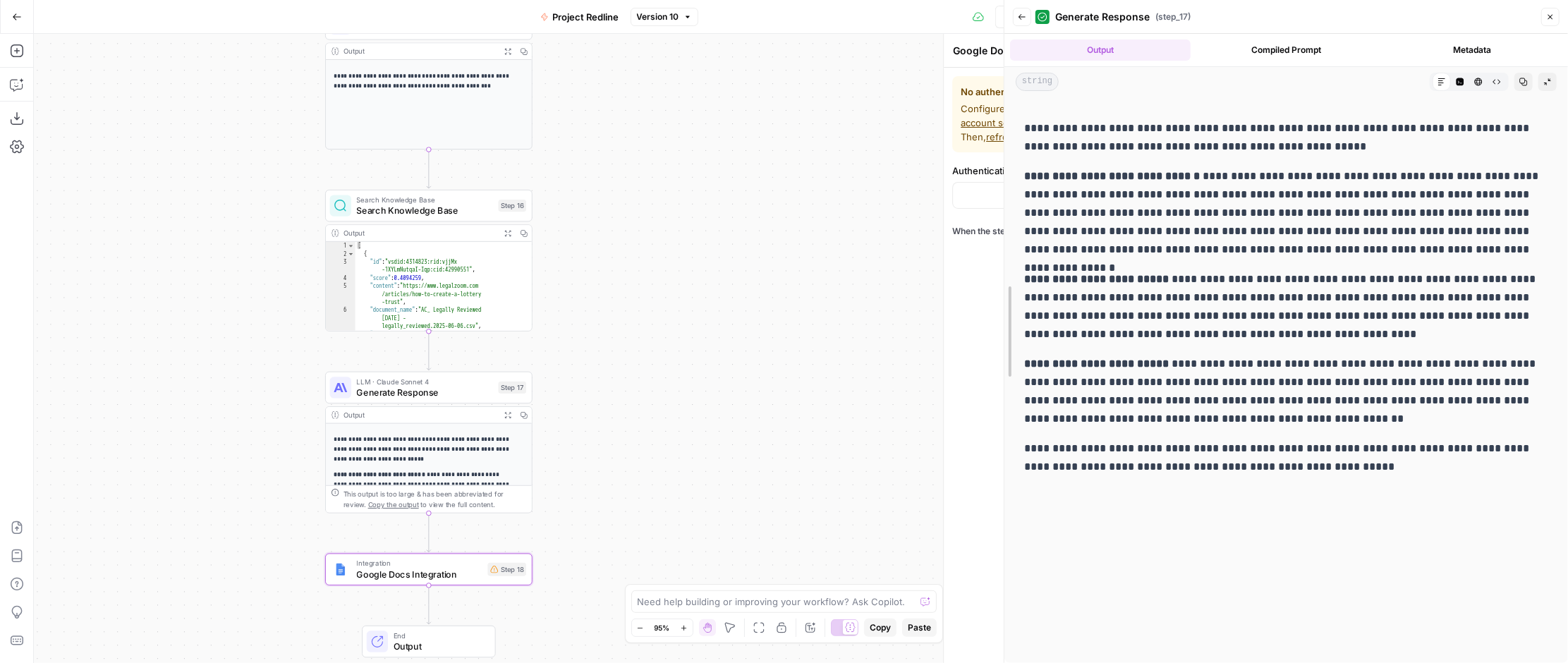 drag, startPoint x: 1226, startPoint y: 276, endPoint x: 877, endPoint y: 277, distance: 349.001 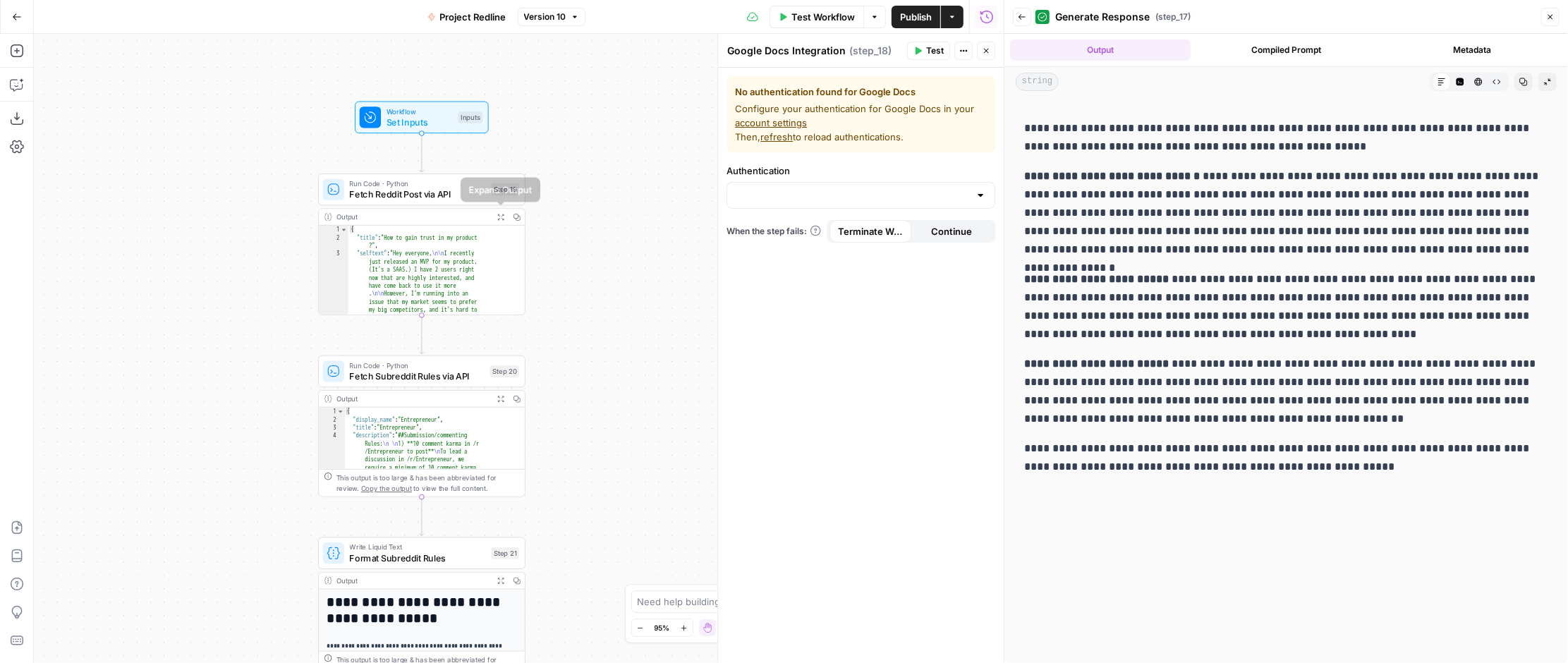 click 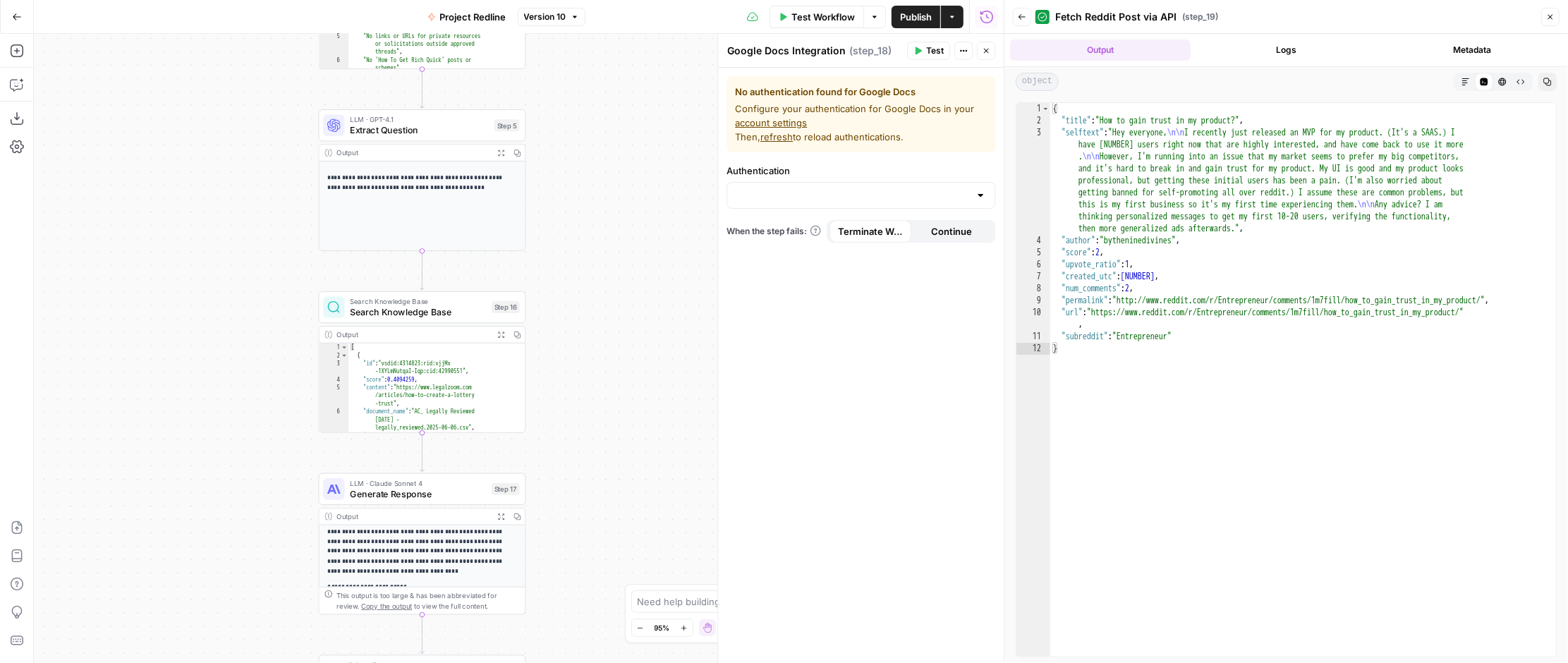 scroll, scrollTop: 157, scrollLeft: 0, axis: vertical 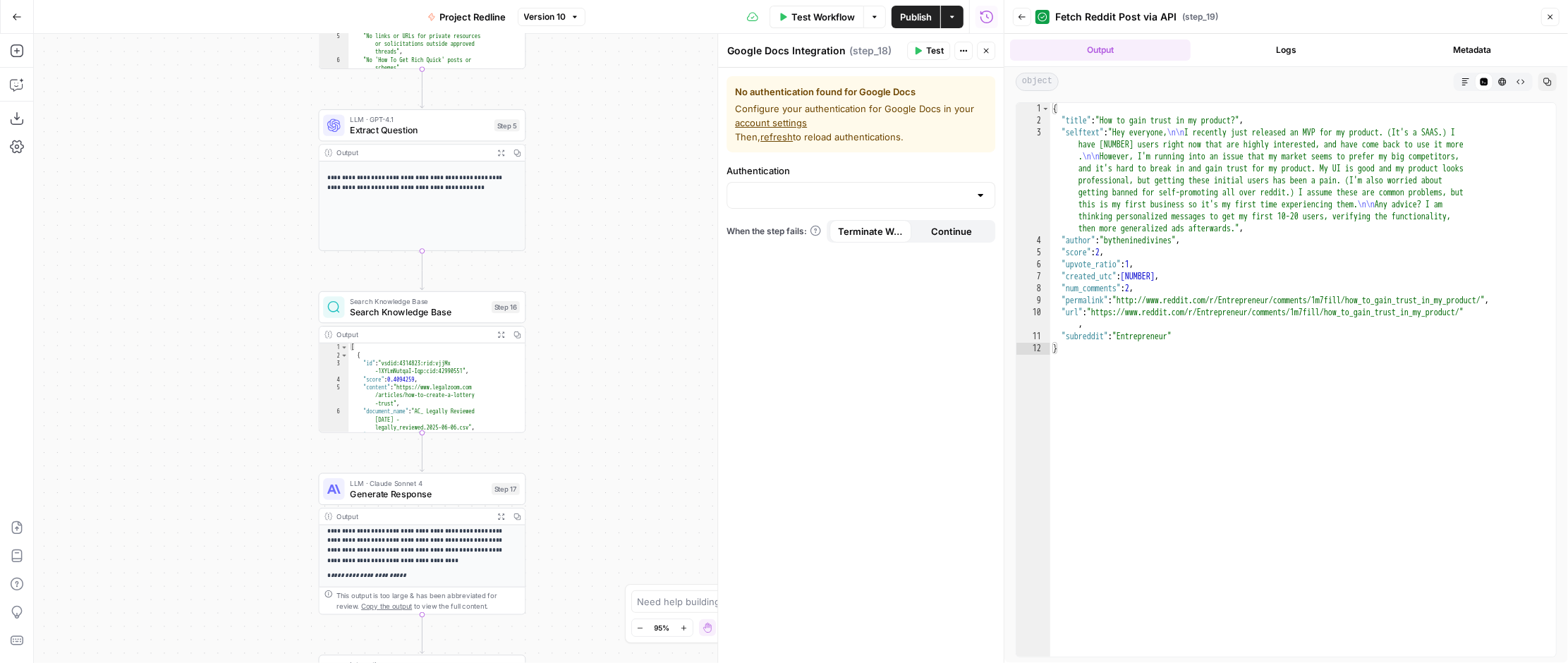 click 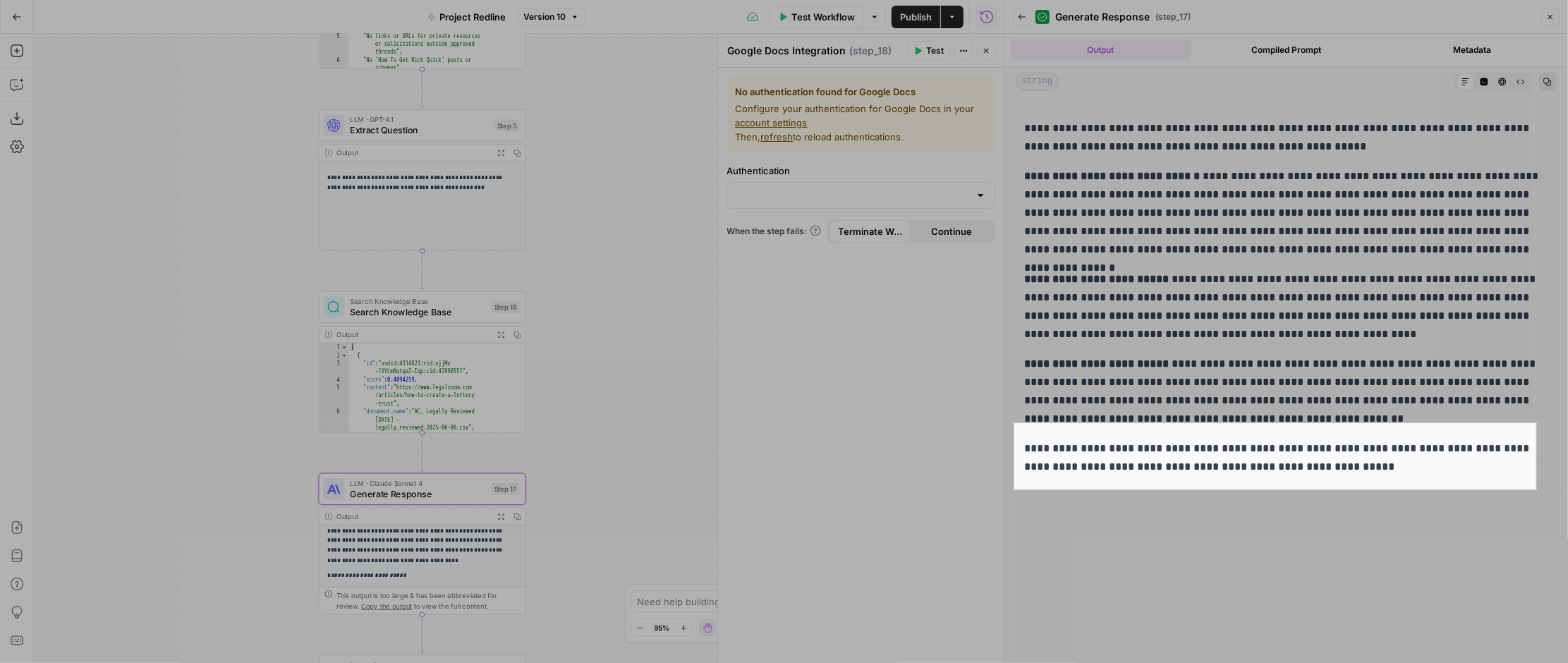 drag, startPoint x: 1536, startPoint y: 489, endPoint x: 1014, endPoint y: 423, distance: 526.15587 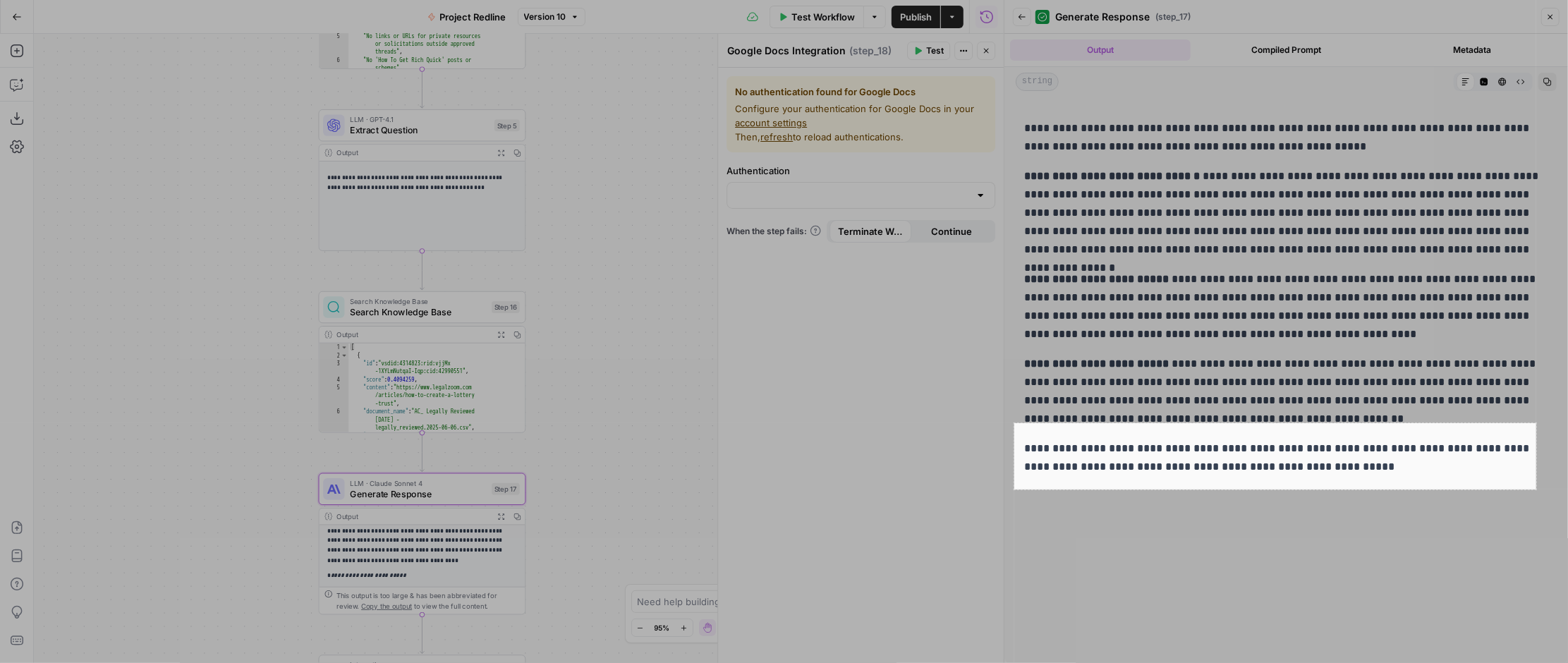 click on "740 X 94" at bounding box center [784, 332] 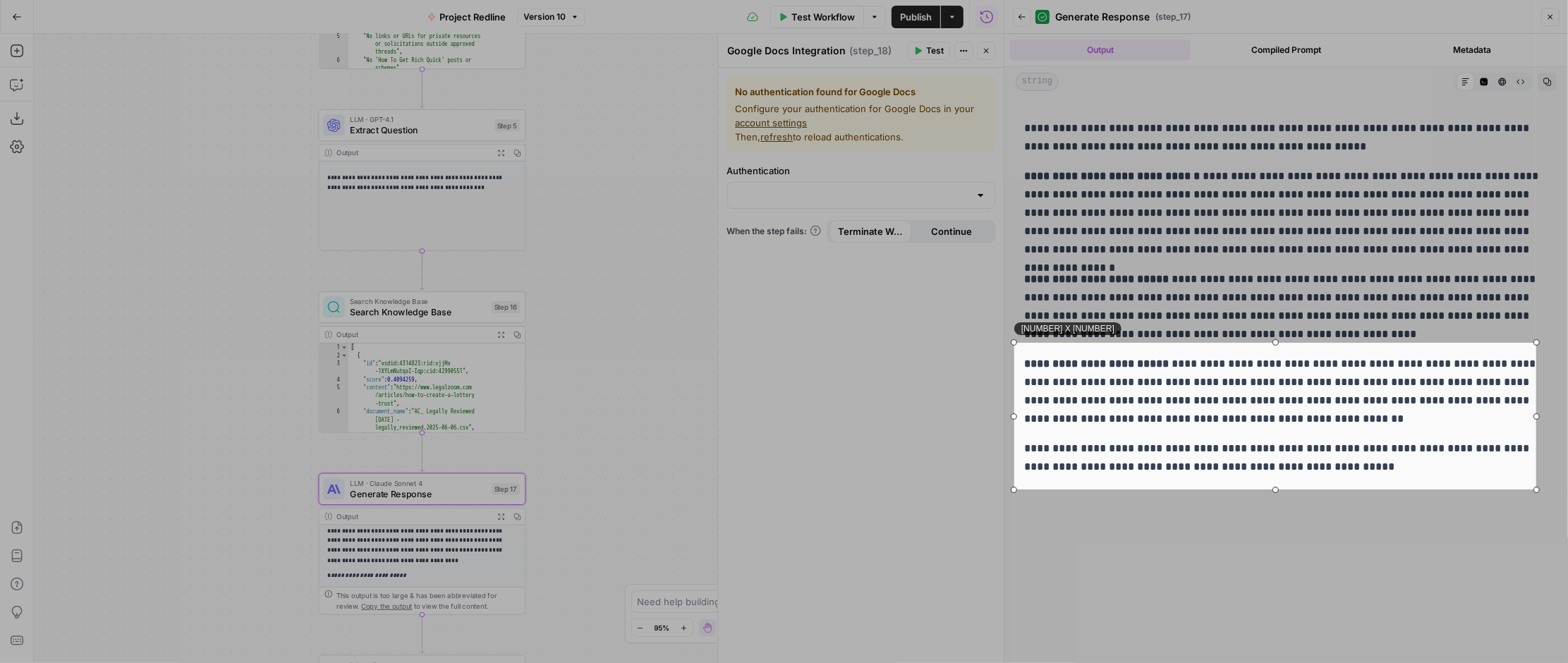 drag, startPoint x: 1275, startPoint y: 422, endPoint x: 1223, endPoint y: 338, distance: 98.79271 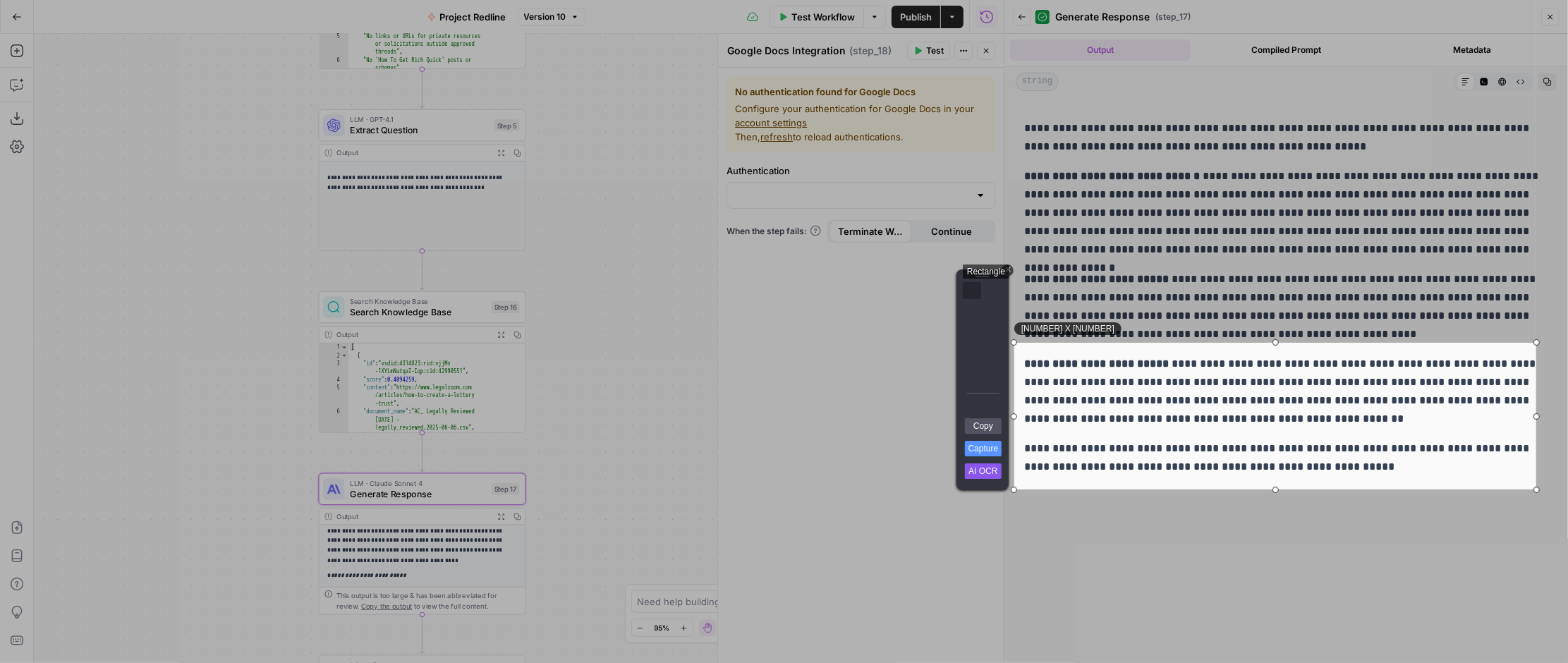 click at bounding box center (972, 291) 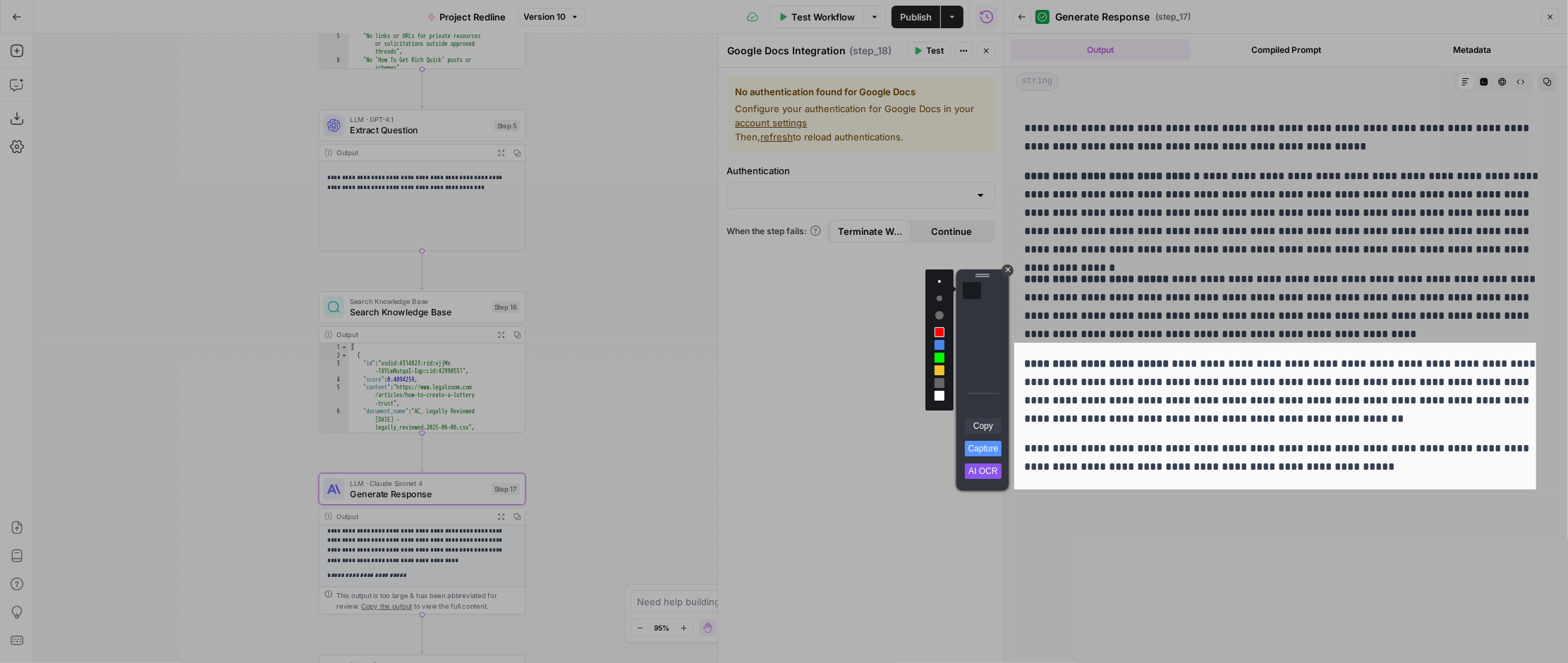 click on "Copy" at bounding box center [983, 426] 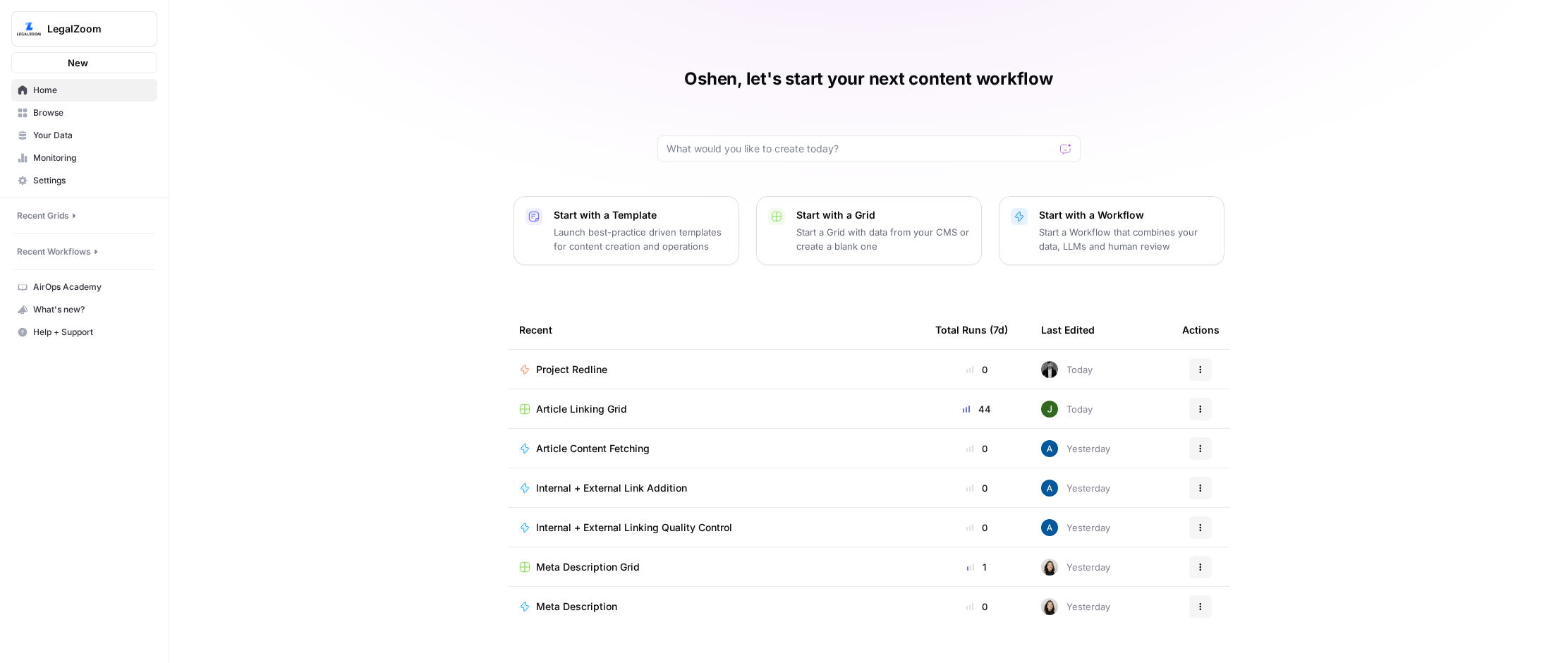 scroll, scrollTop: 0, scrollLeft: 0, axis: both 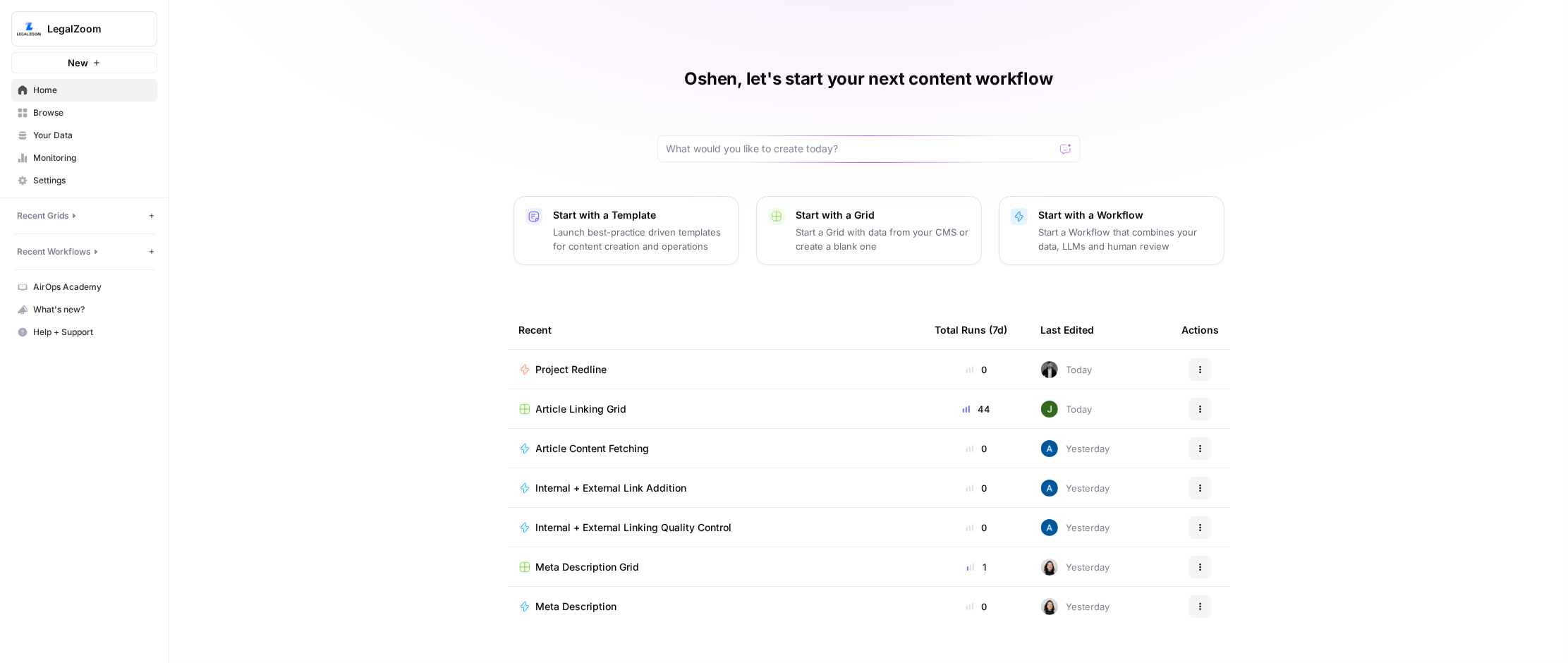 click on "LegalZoom New" at bounding box center (84, 37) 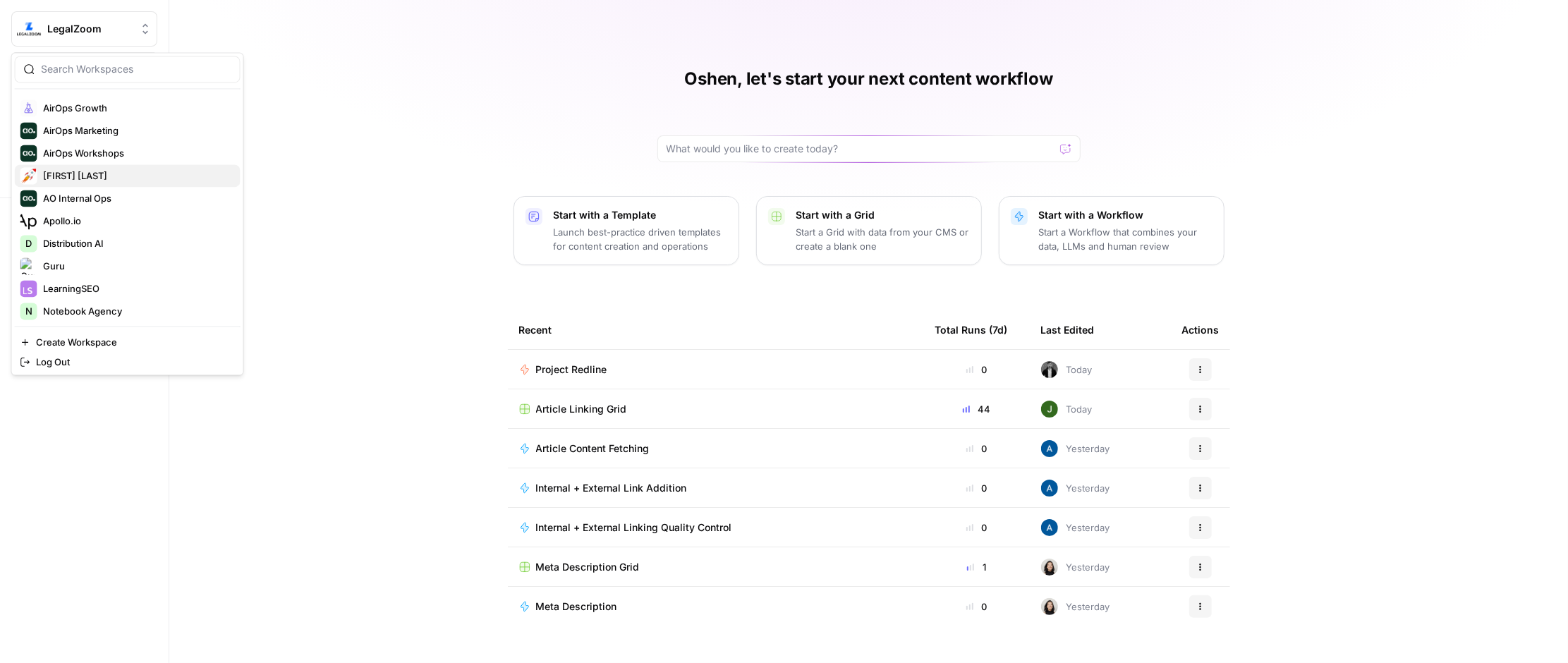 scroll, scrollTop: 157, scrollLeft: 0, axis: vertical 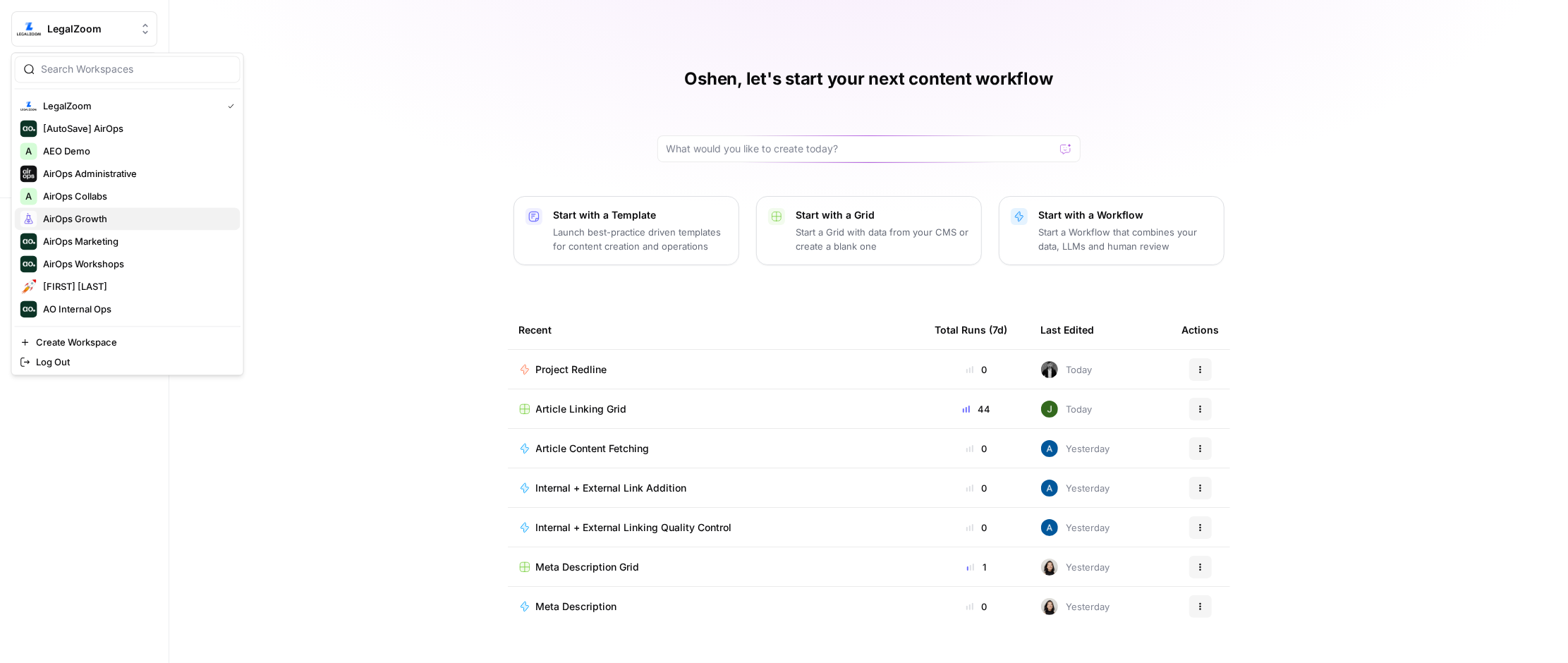 click on "AirOps Growth" at bounding box center [136, 219] 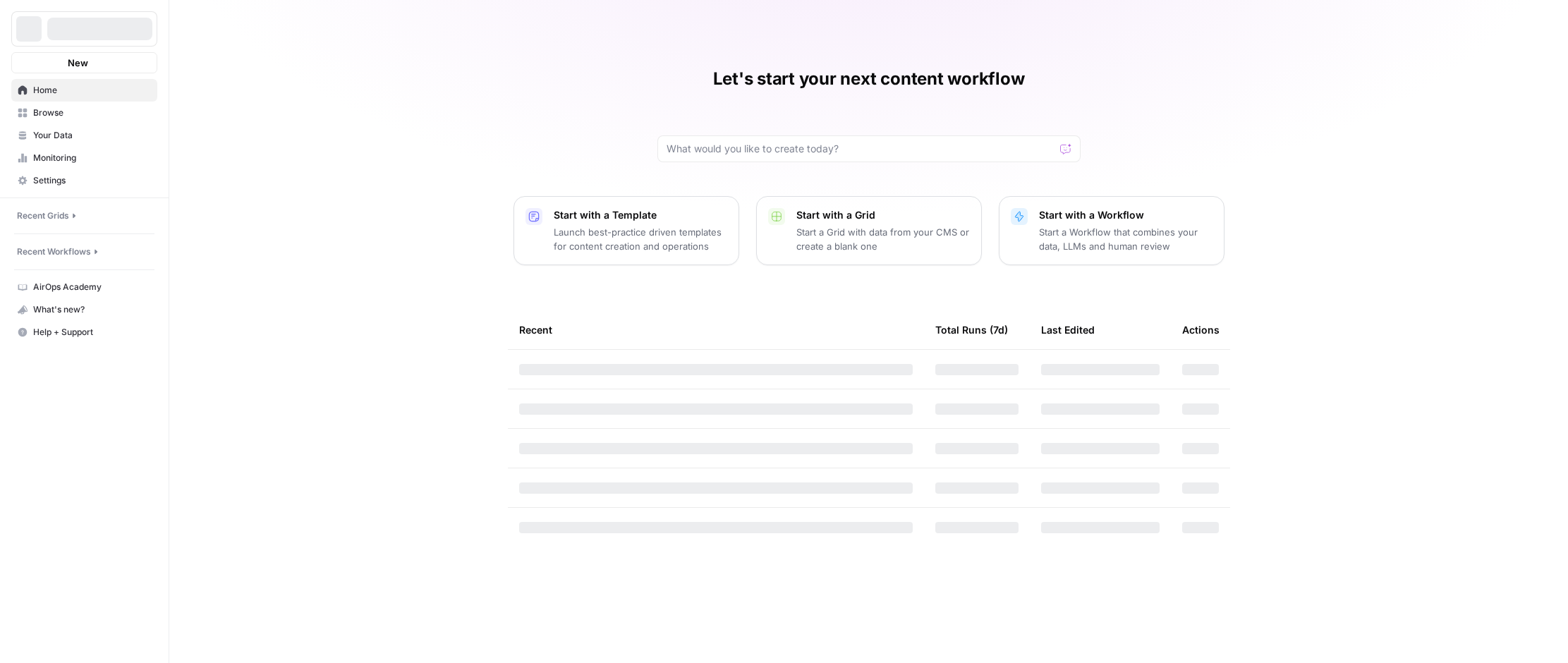 scroll, scrollTop: 0, scrollLeft: 0, axis: both 